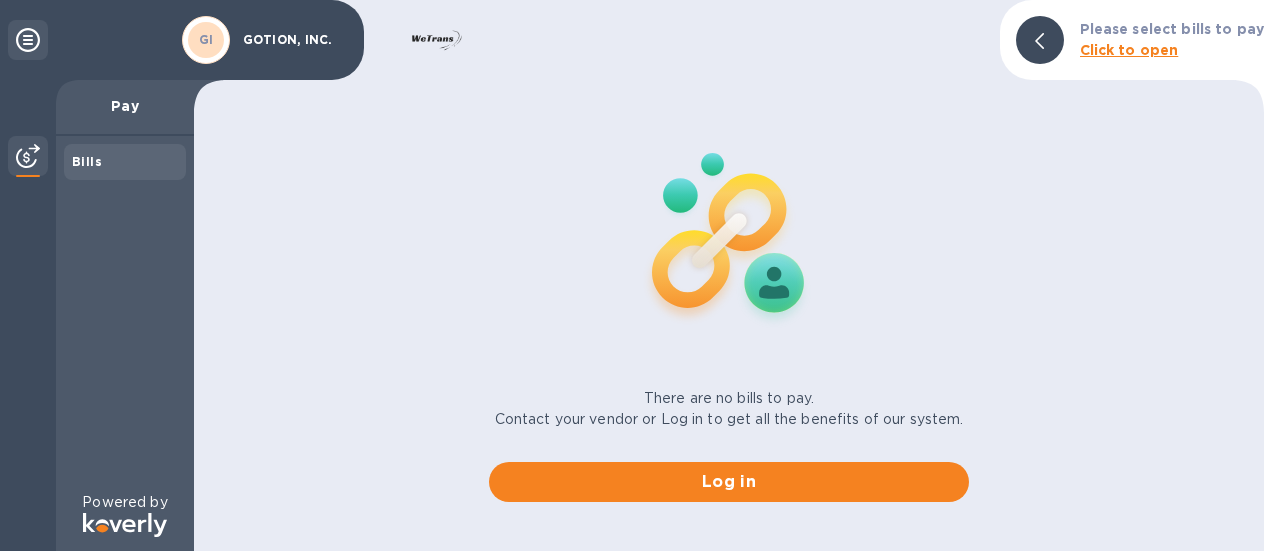 scroll, scrollTop: 0, scrollLeft: 0, axis: both 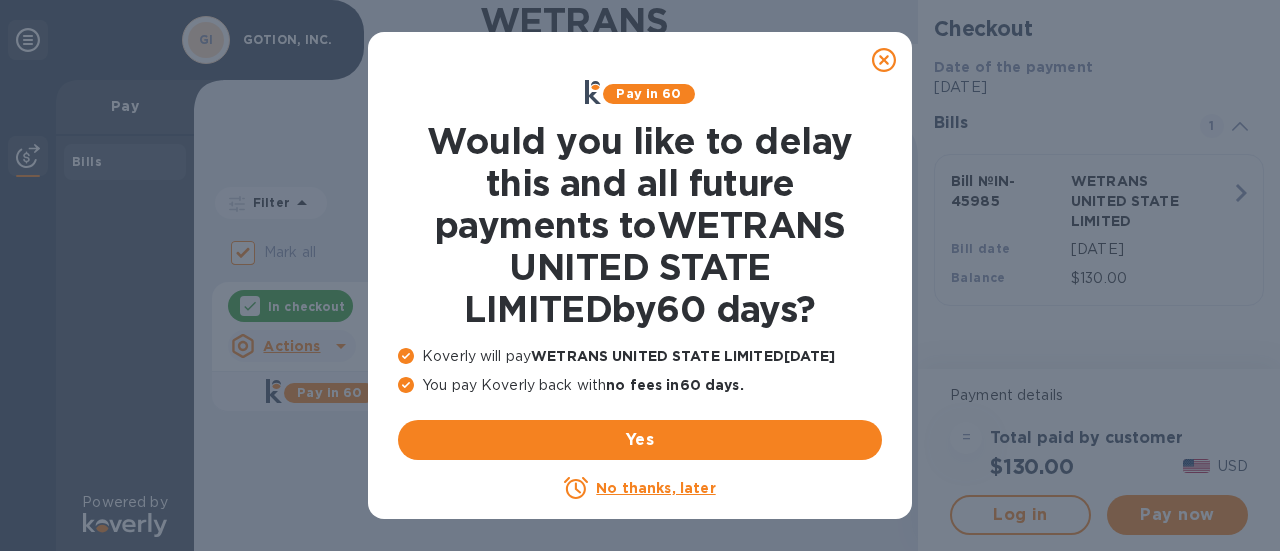 click 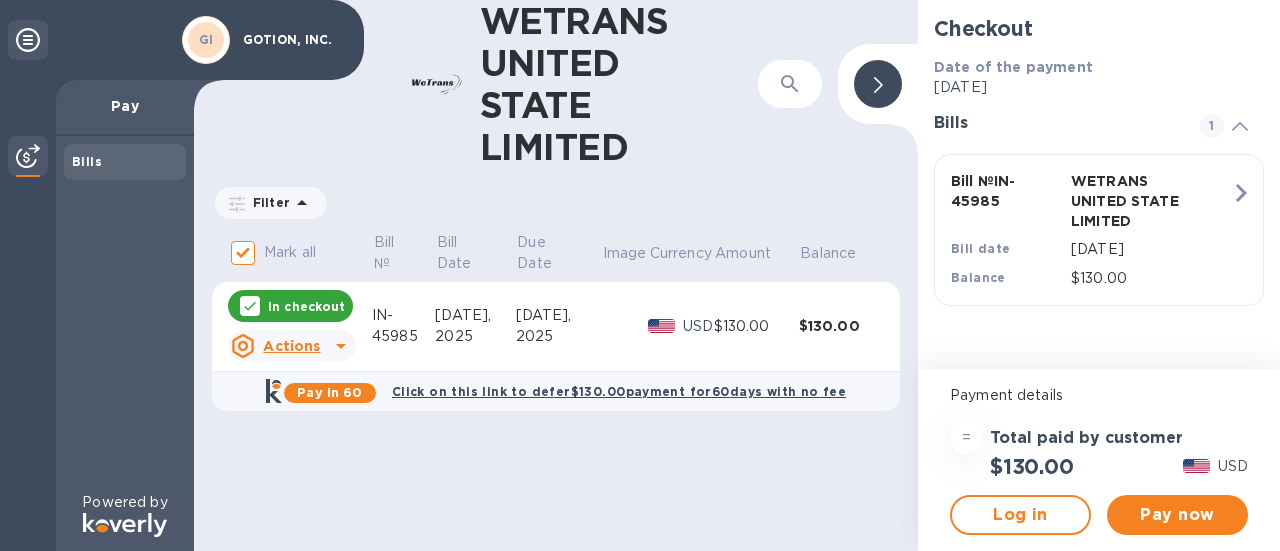 click 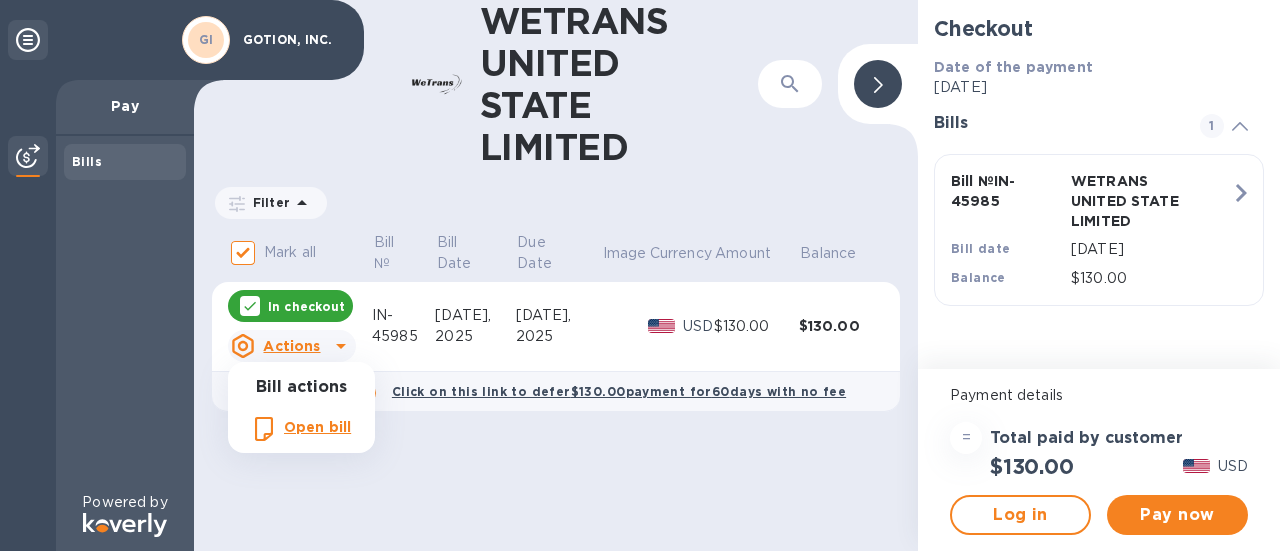 click at bounding box center [640, 275] 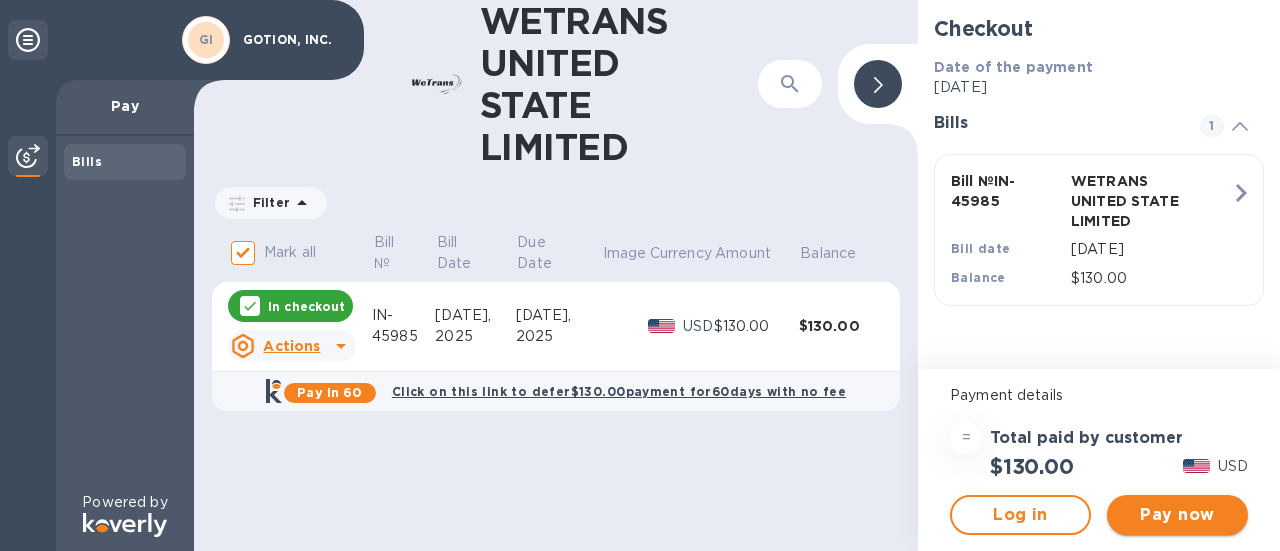click on "Pay now" at bounding box center [1177, 515] 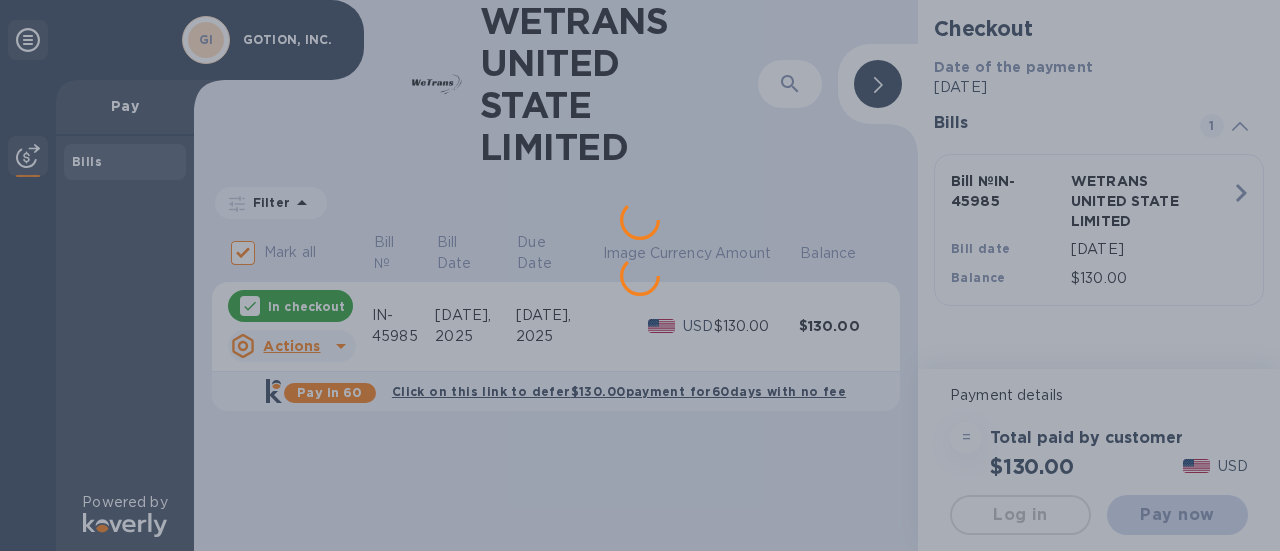 scroll, scrollTop: 0, scrollLeft: 0, axis: both 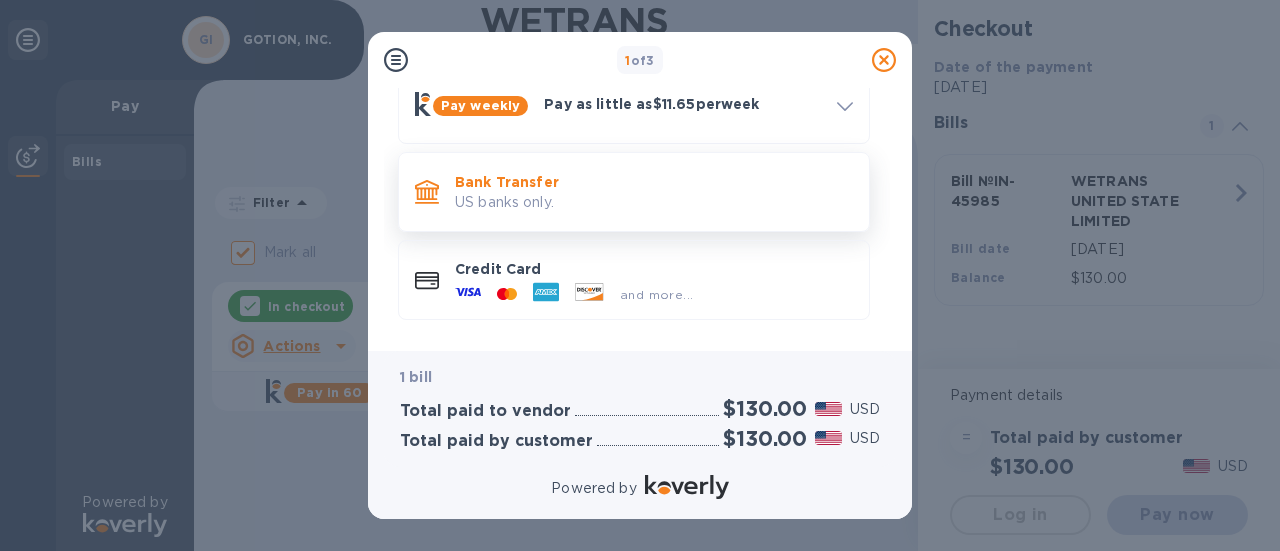 click on "Bank Transfer US banks only." at bounding box center (654, 192) 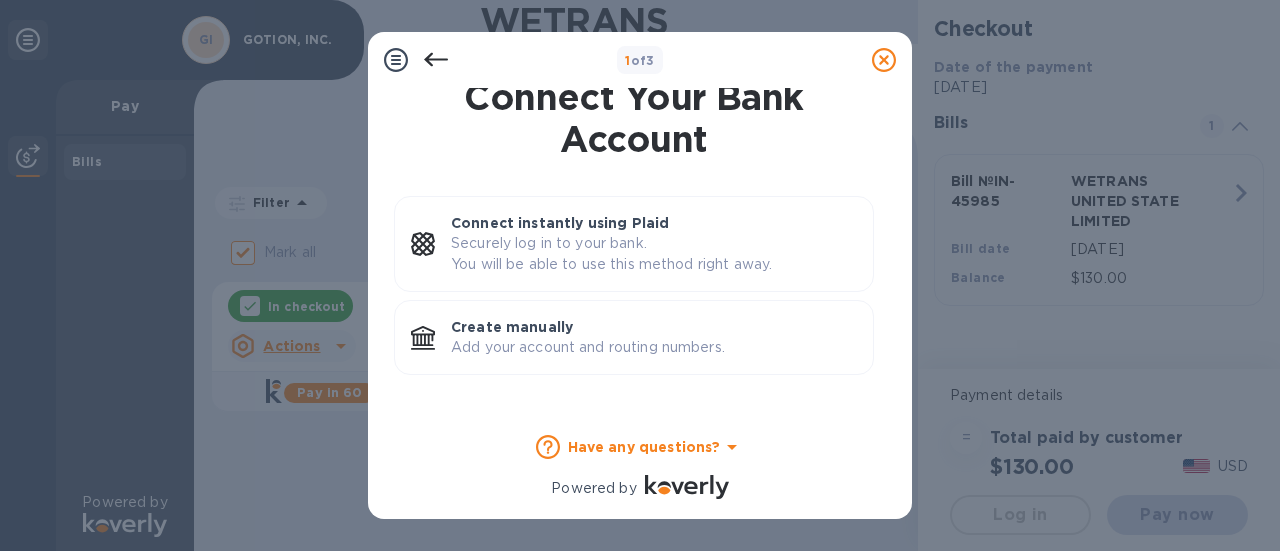 scroll, scrollTop: 16, scrollLeft: 0, axis: vertical 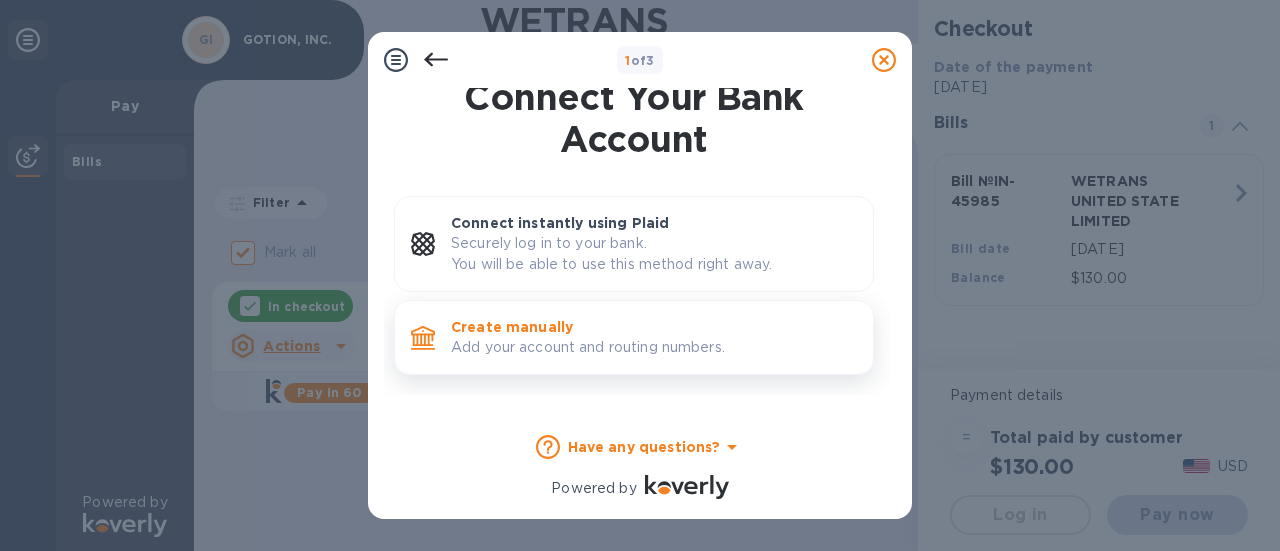 click on "Create manually" at bounding box center [654, 327] 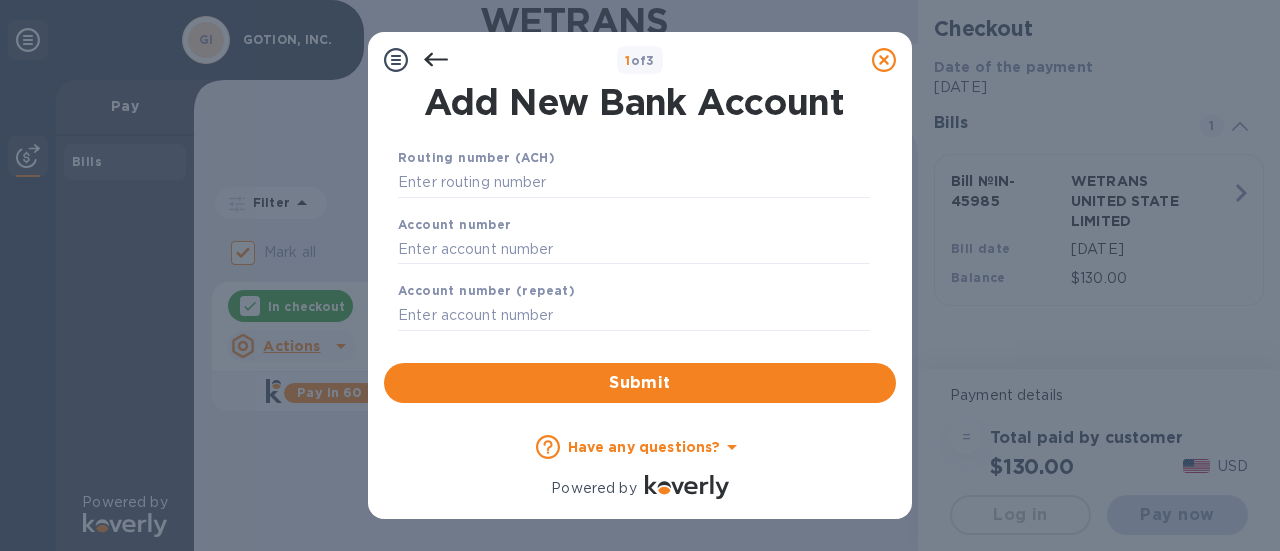 scroll, scrollTop: 0, scrollLeft: 0, axis: both 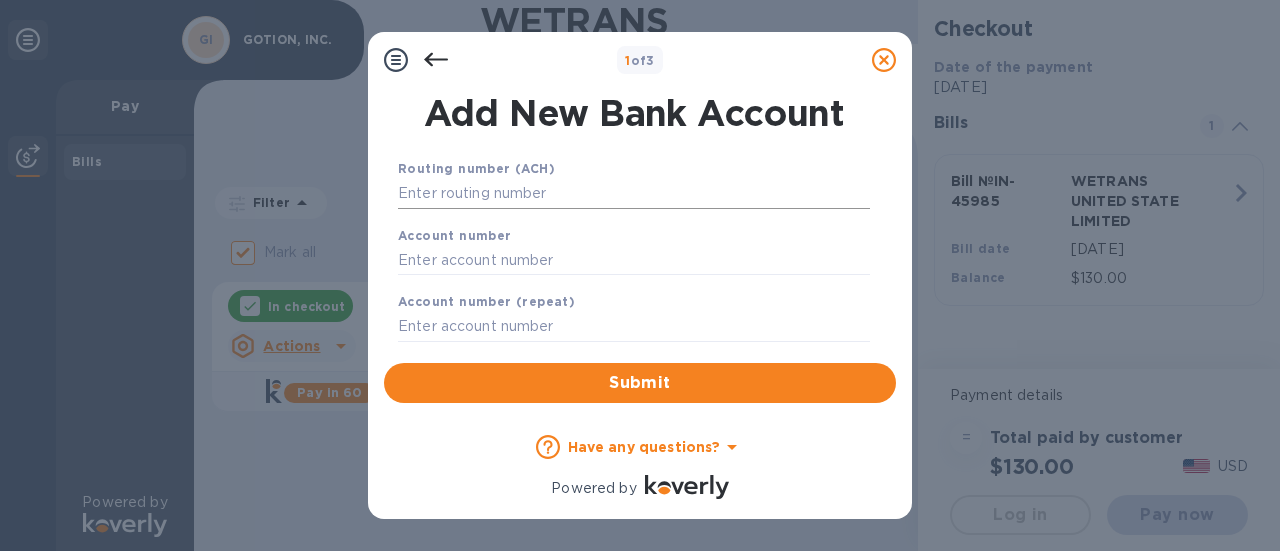 click at bounding box center [634, 194] 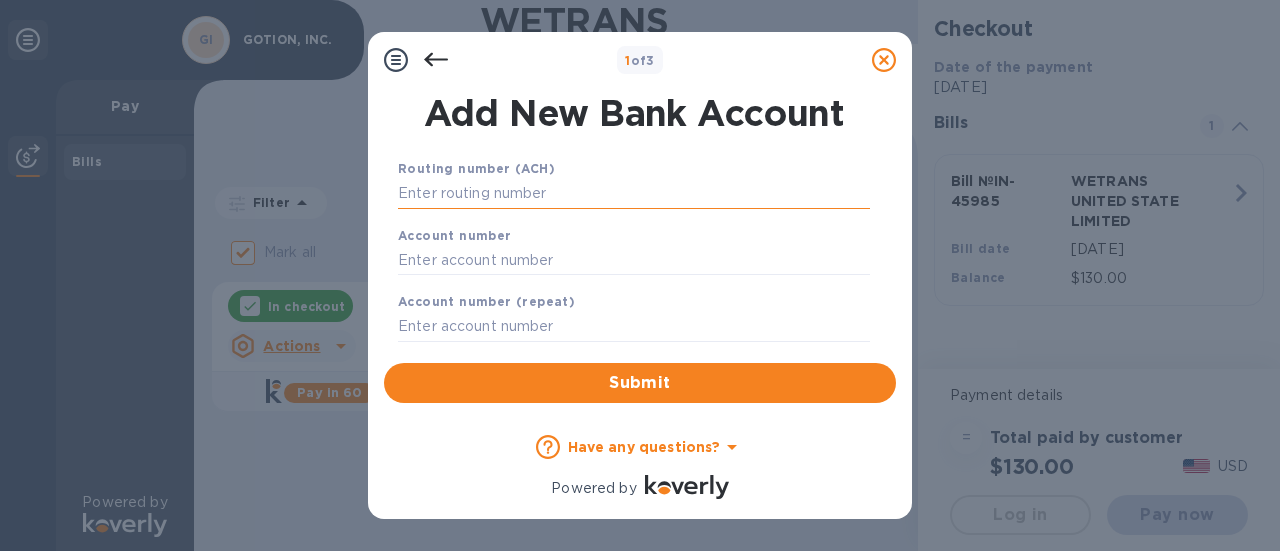 paste on "122000661" 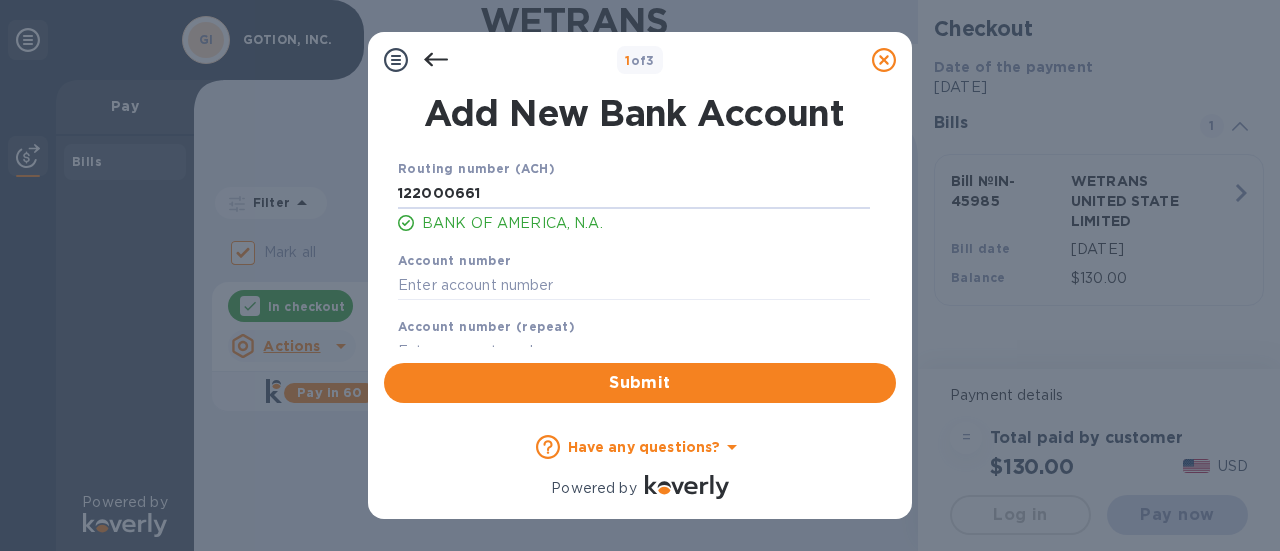 type on "122000661" 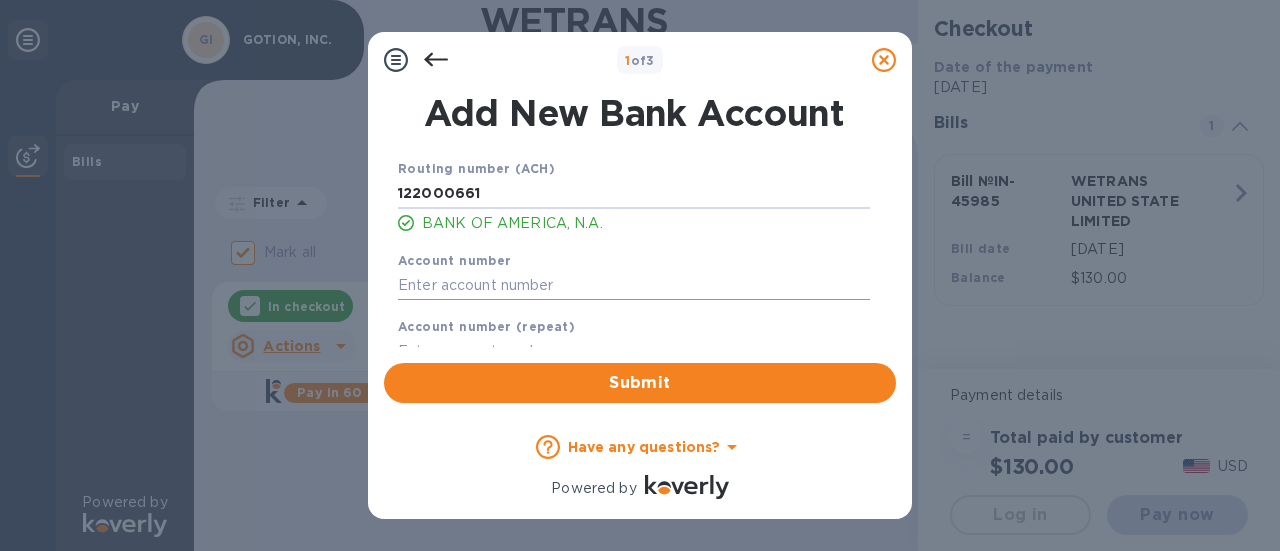 click at bounding box center [634, 285] 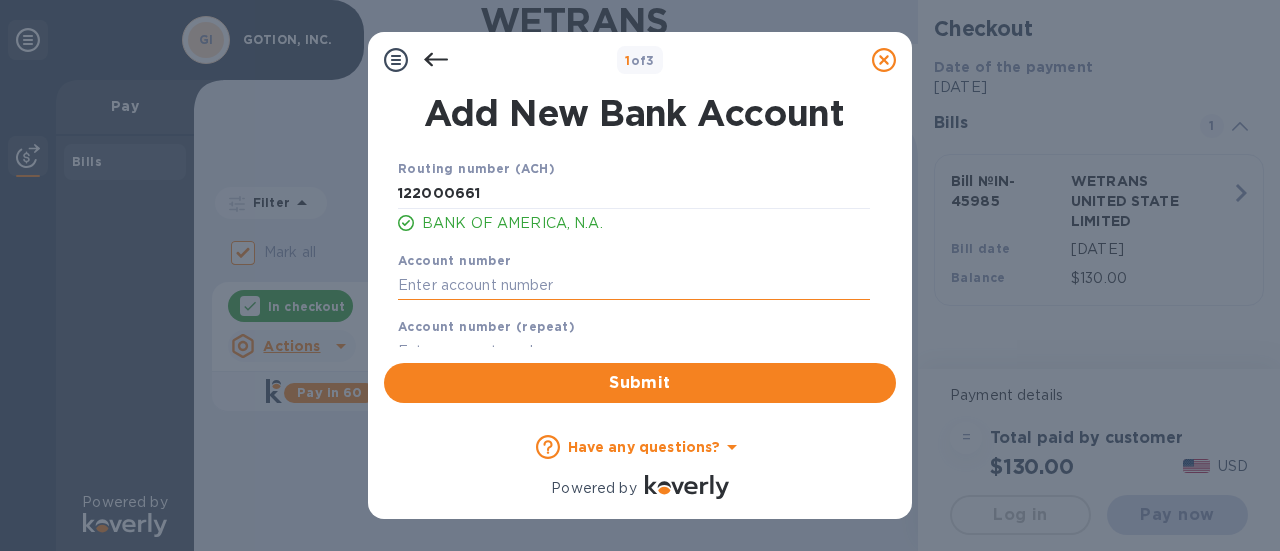 paste on "325205993192" 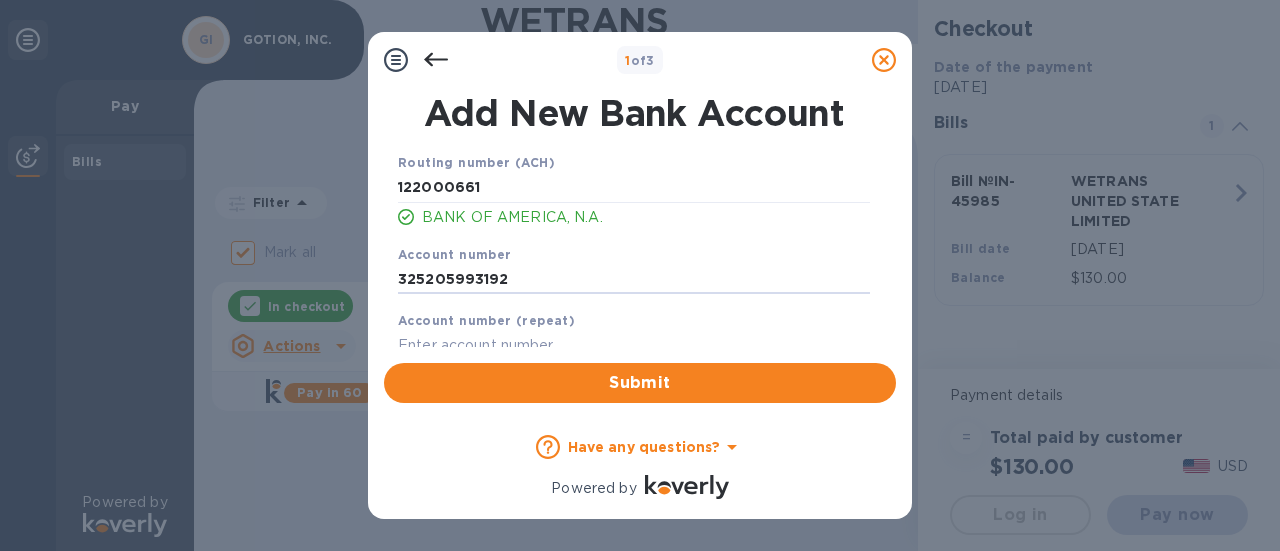 scroll, scrollTop: 8, scrollLeft: 0, axis: vertical 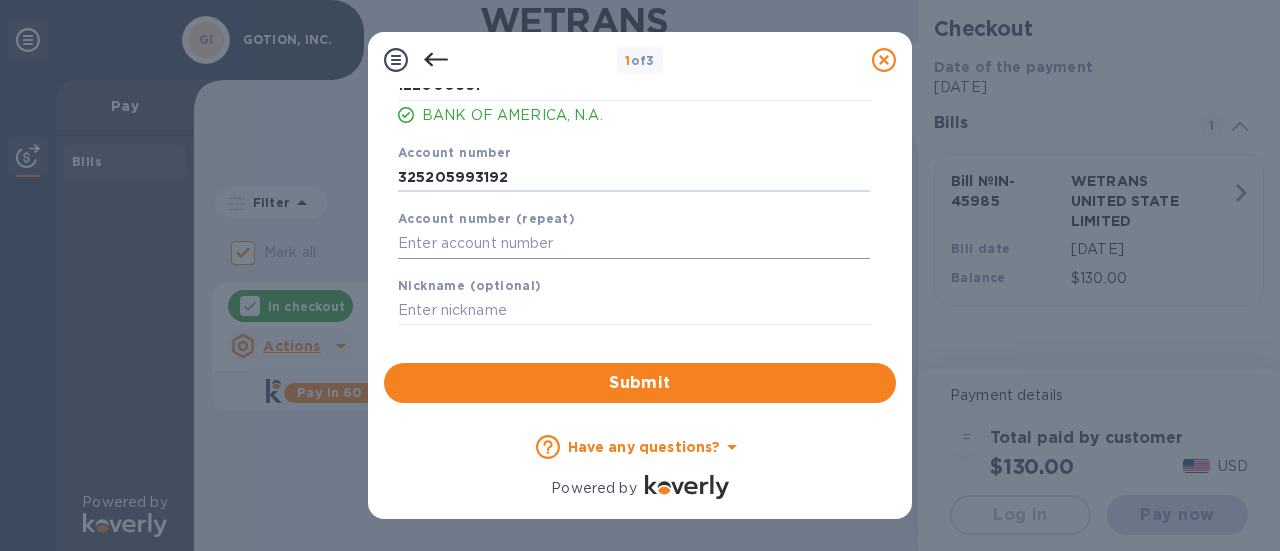 type on "325205993192" 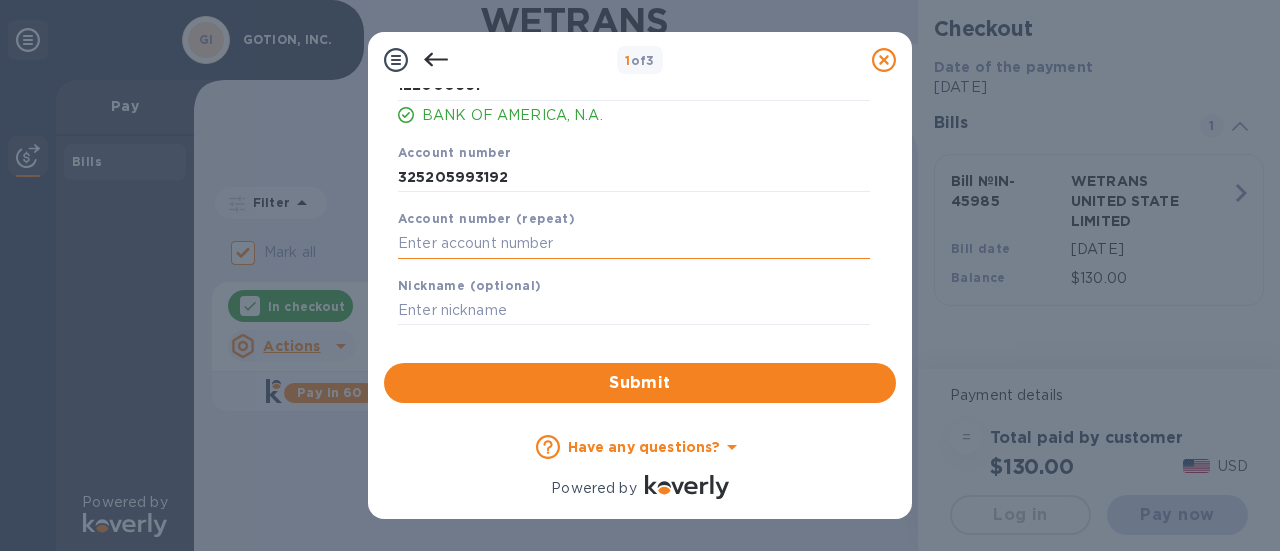 click at bounding box center [634, 244] 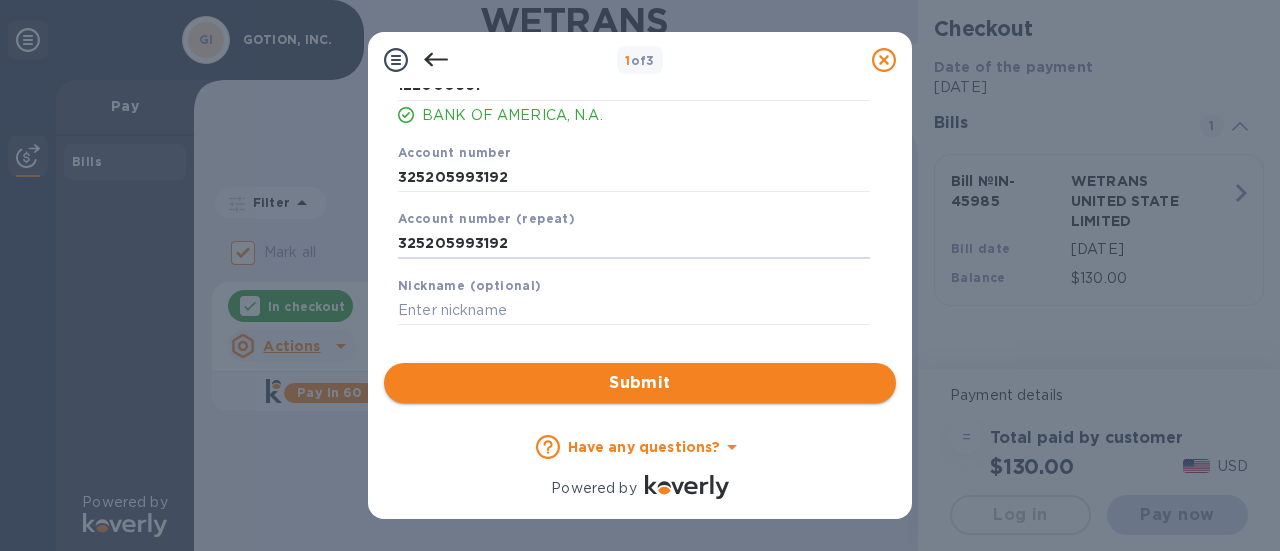 type on "325205993192" 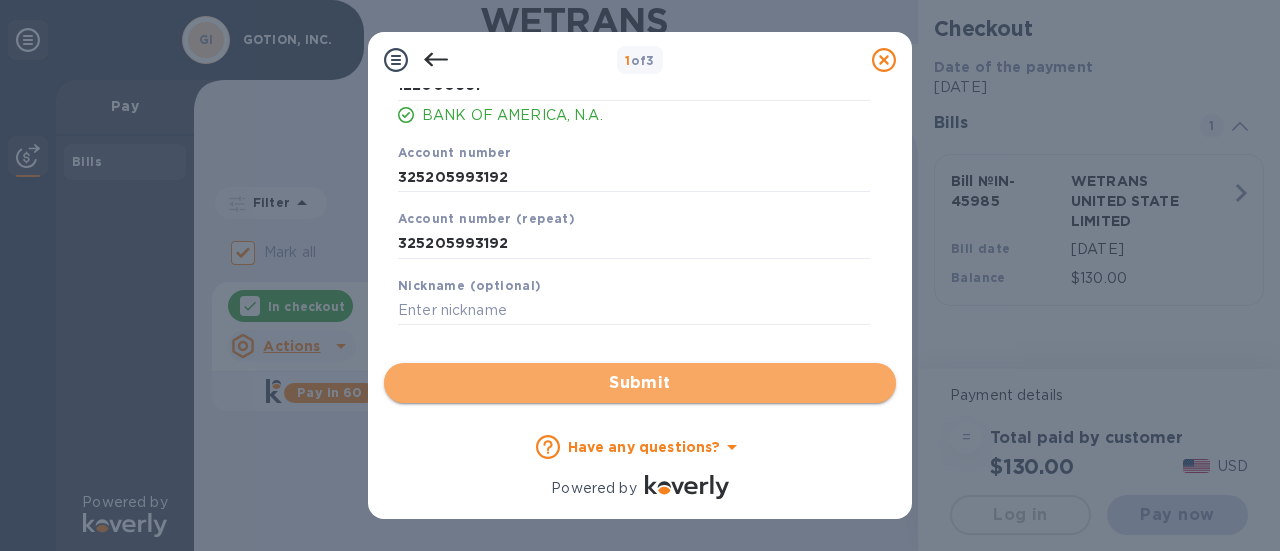 click on "Submit" at bounding box center (640, 383) 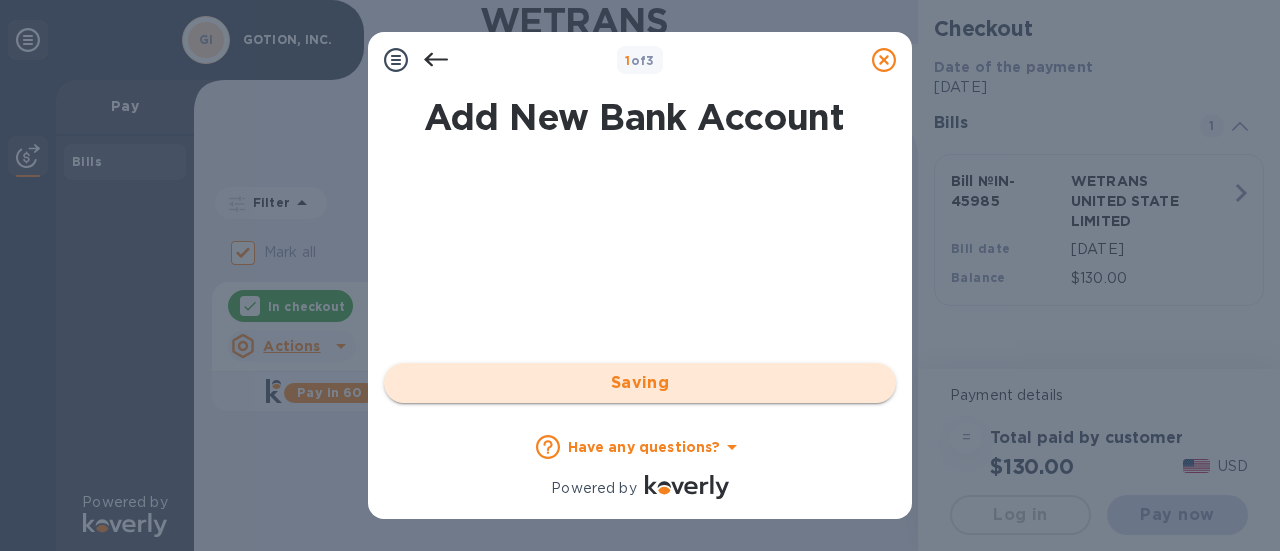 scroll, scrollTop: 0, scrollLeft: 0, axis: both 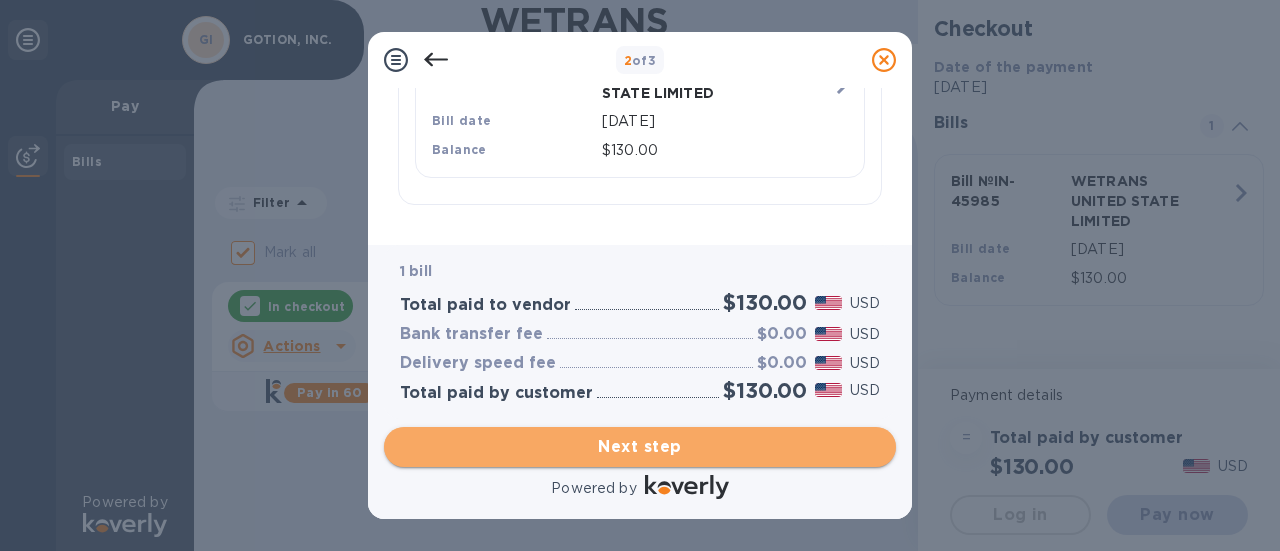 click on "Next step" at bounding box center (640, 447) 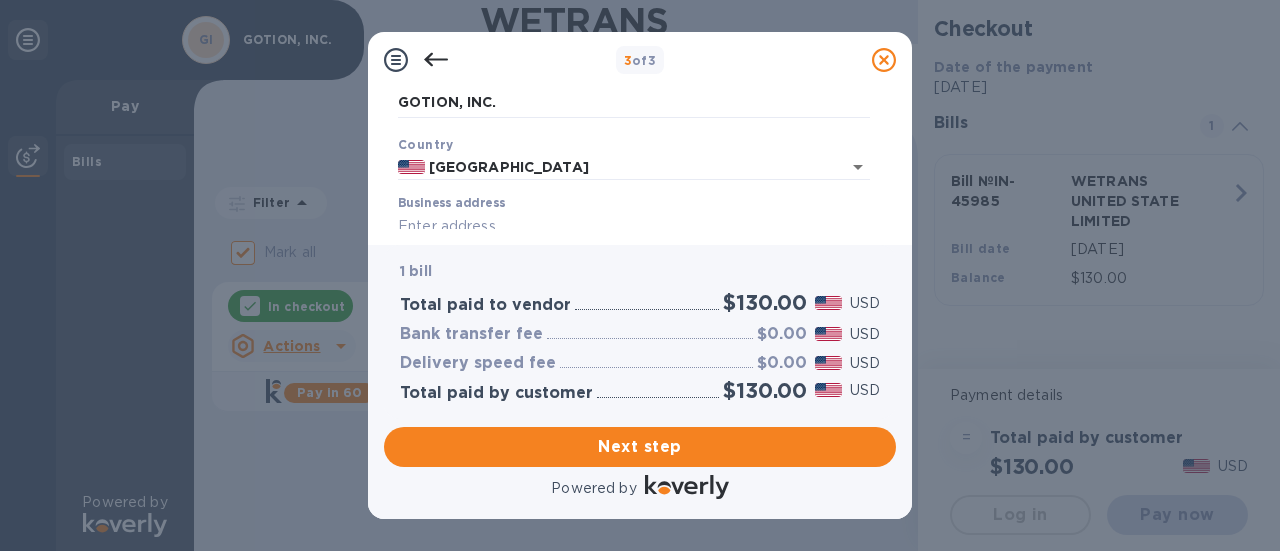 scroll, scrollTop: 0, scrollLeft: 0, axis: both 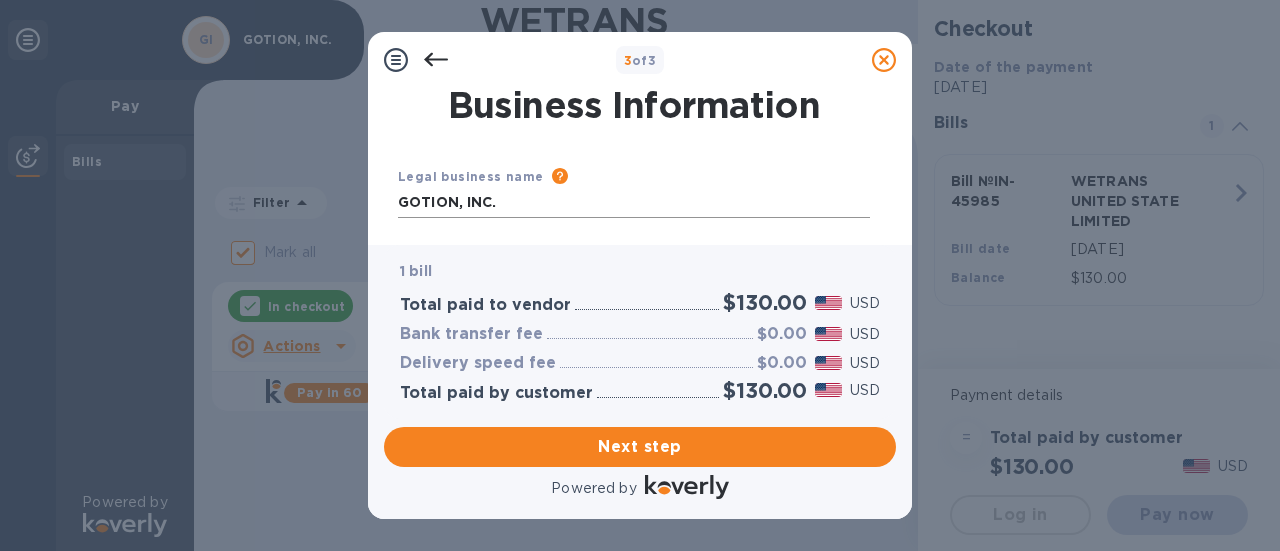 click on "GOTION, INC." at bounding box center [634, 203] 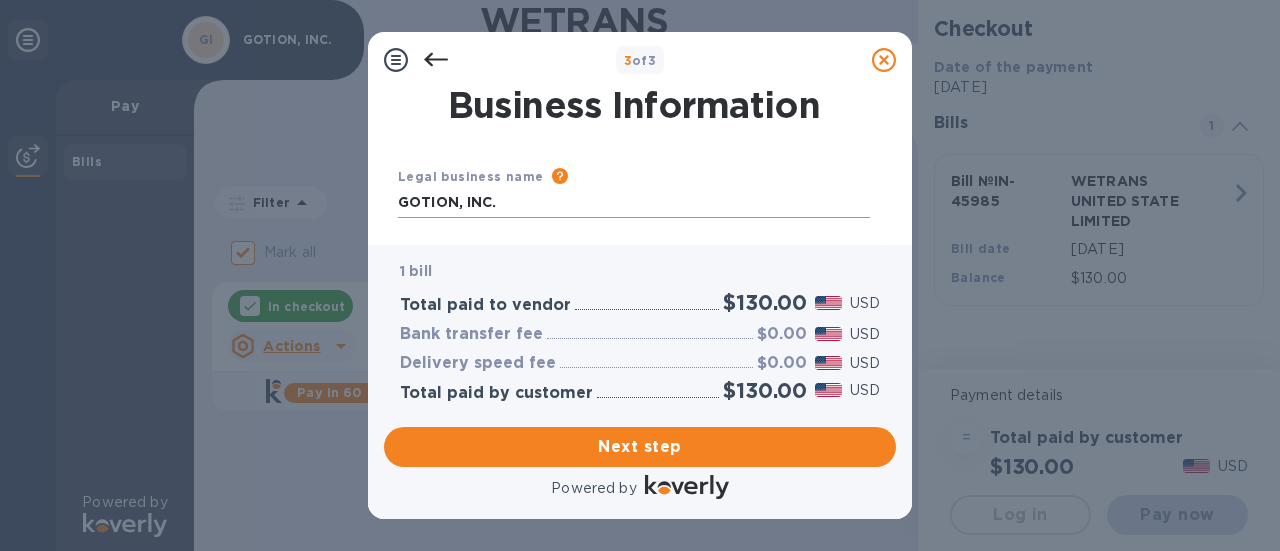 click on "GOTION, INC." at bounding box center (634, 203) 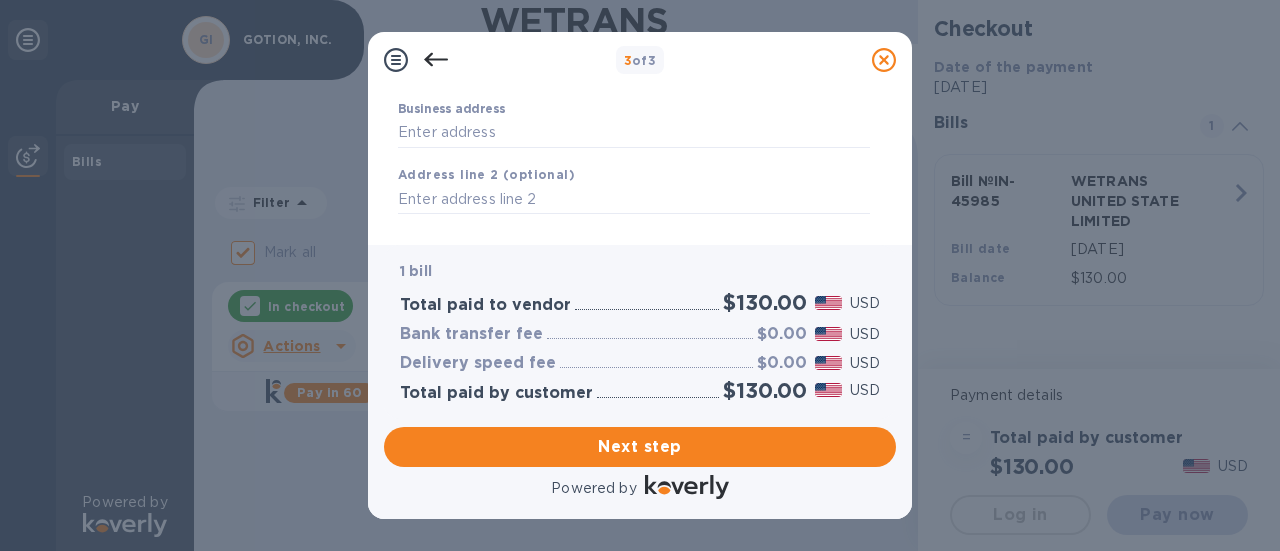 scroll, scrollTop: 200, scrollLeft: 0, axis: vertical 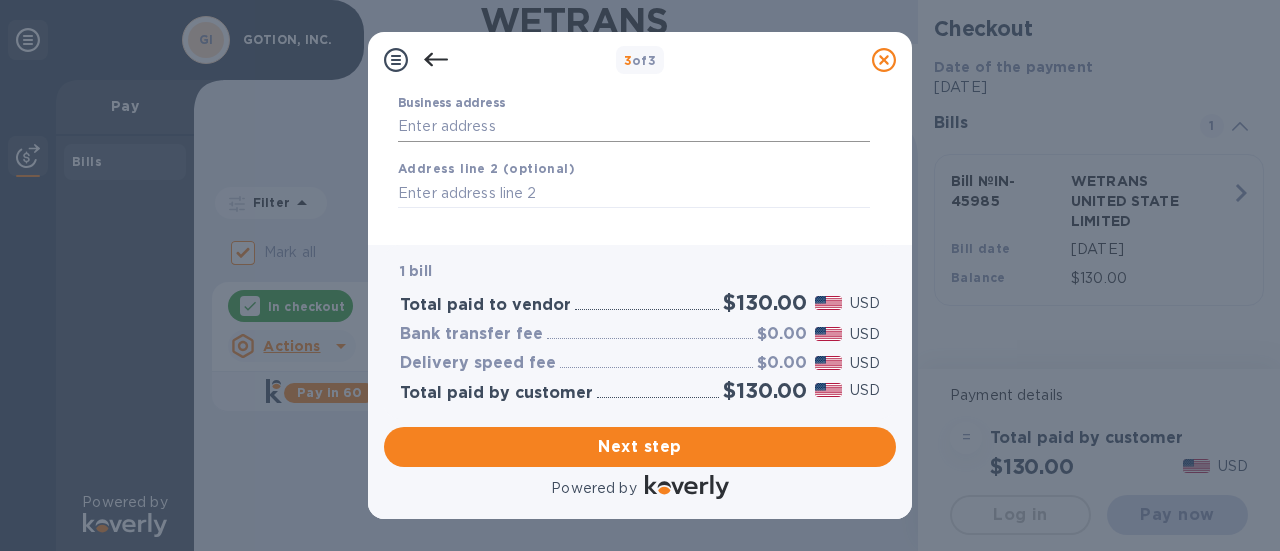 type on "FIRSTOP GLOBAL LOGISTICS INC." 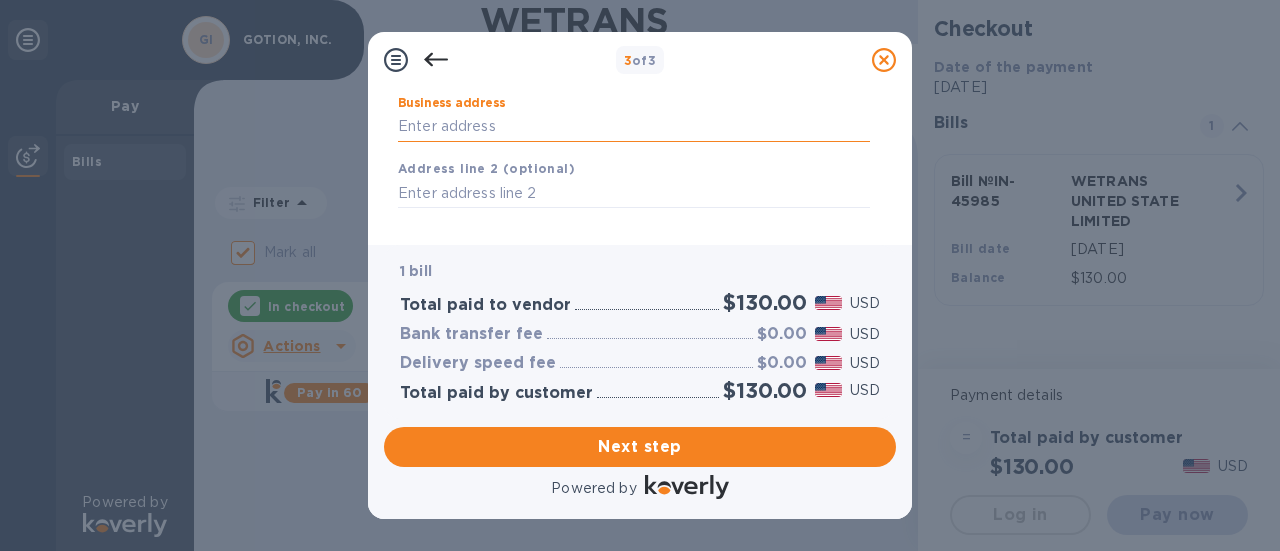 click on "Business address" at bounding box center [634, 127] 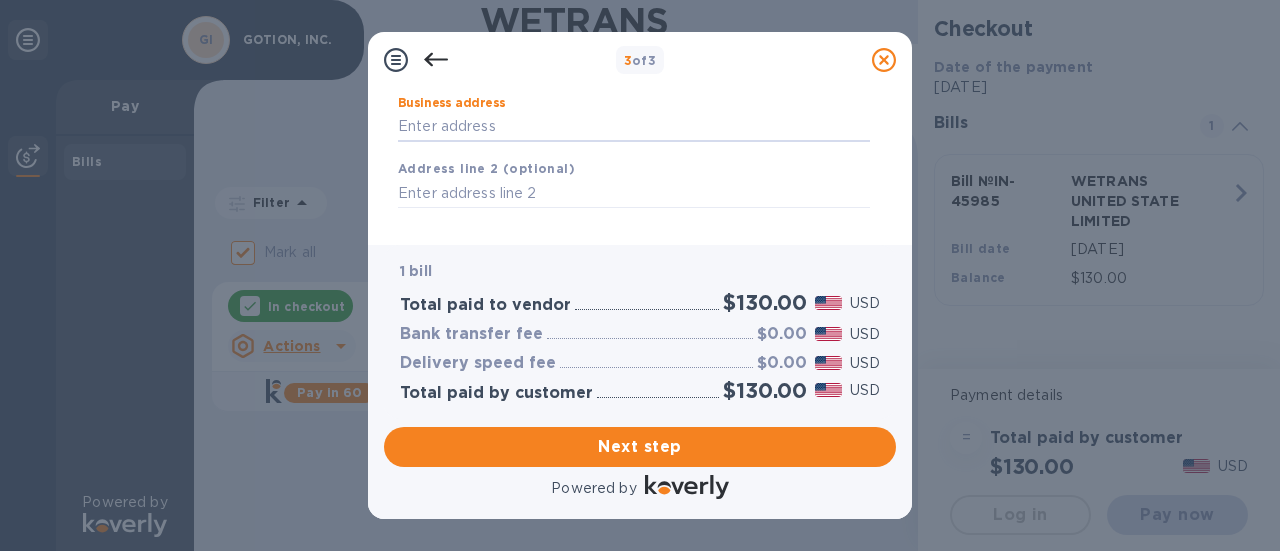 type on "[GEOGRAPHIC_DATA]" 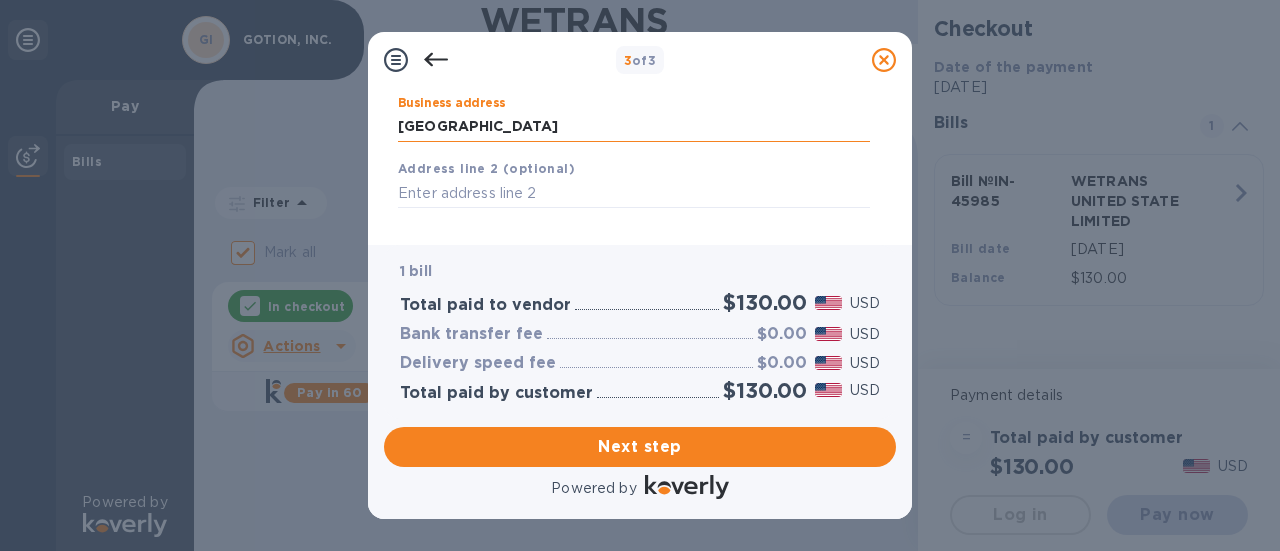 scroll, scrollTop: 300, scrollLeft: 0, axis: vertical 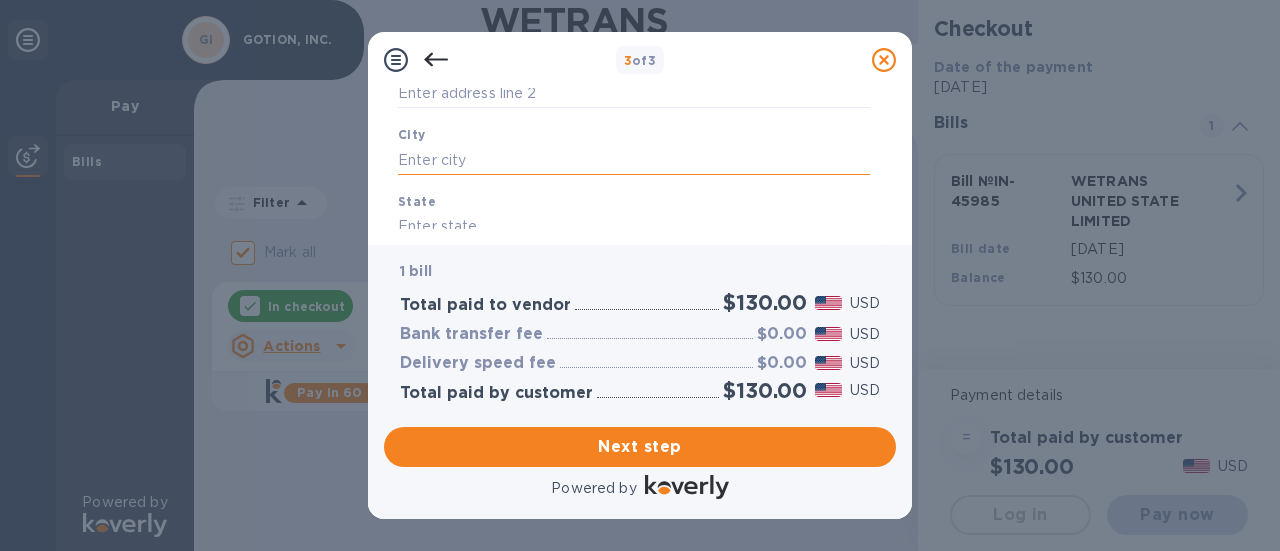 click at bounding box center [634, 160] 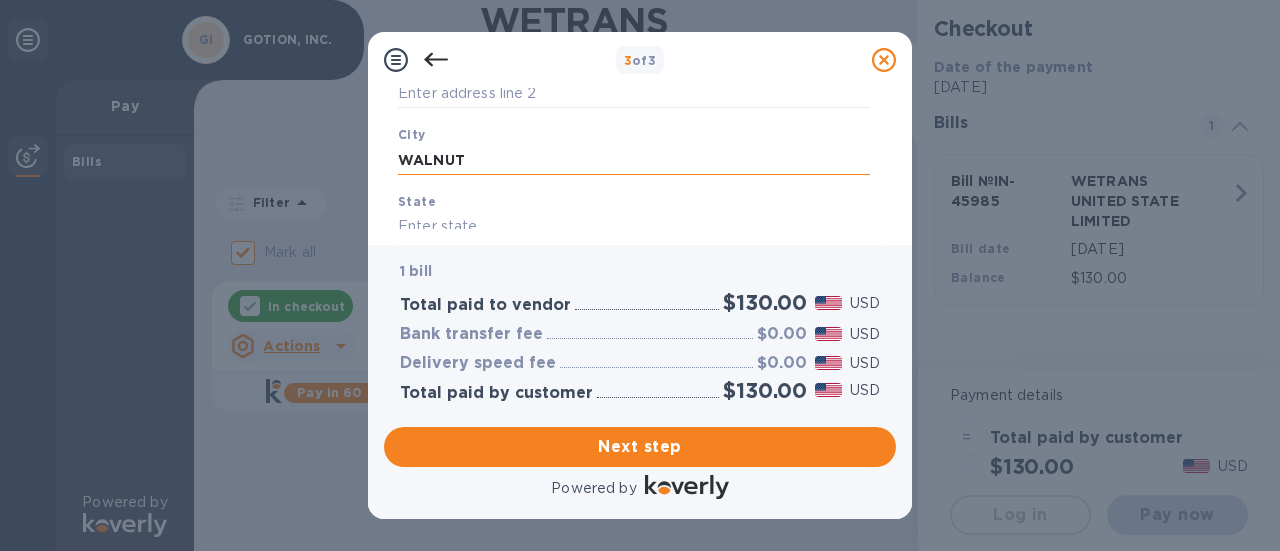 type on "WALNUT" 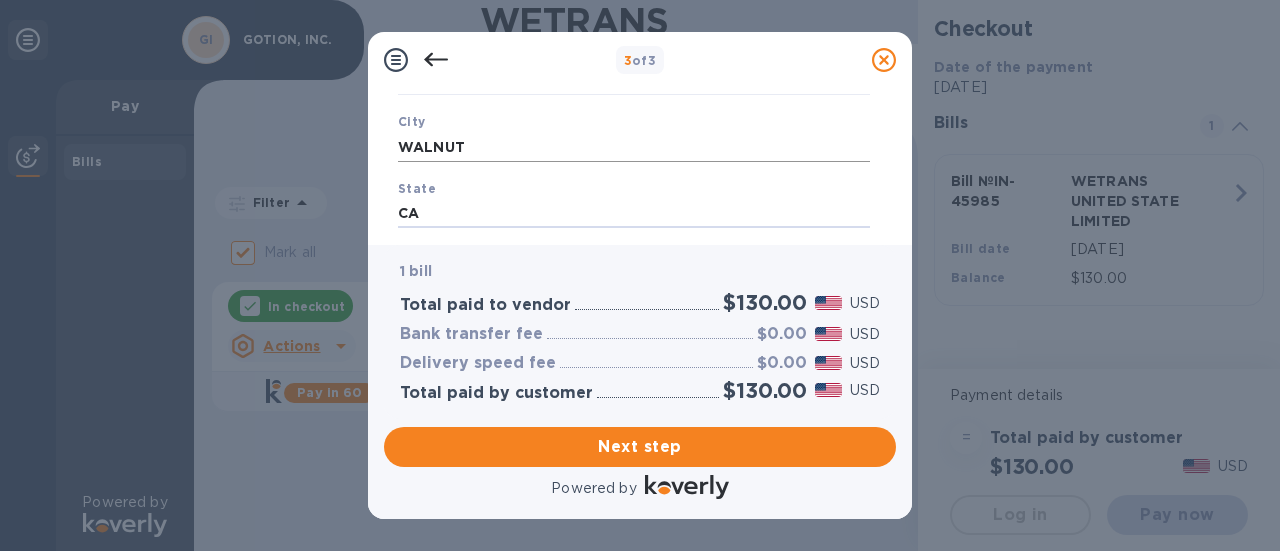 type on "CA" 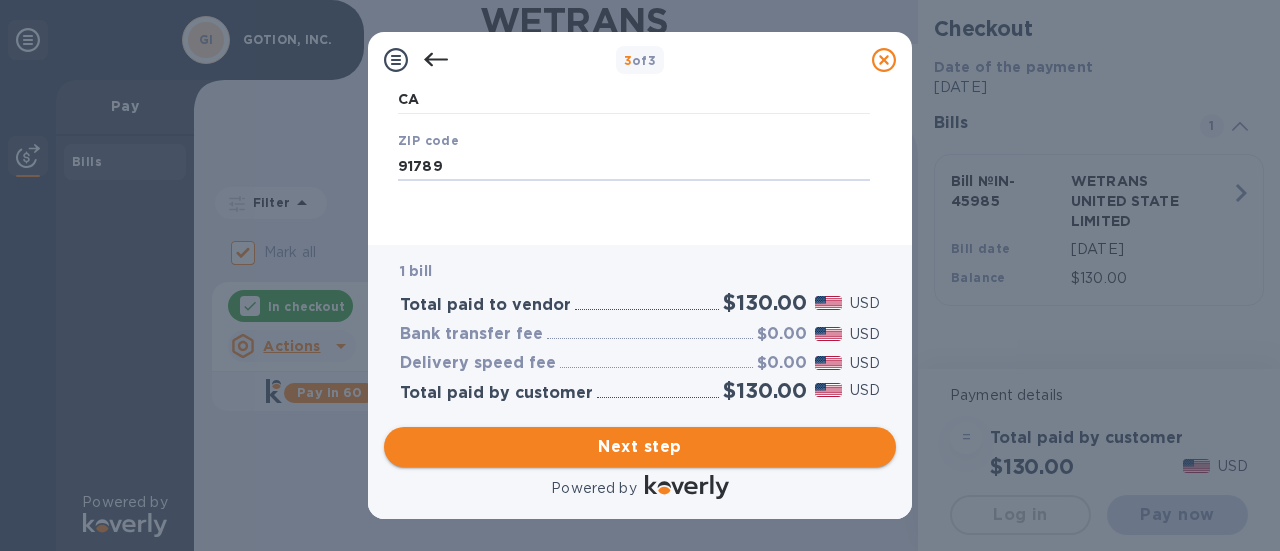 type on "91789" 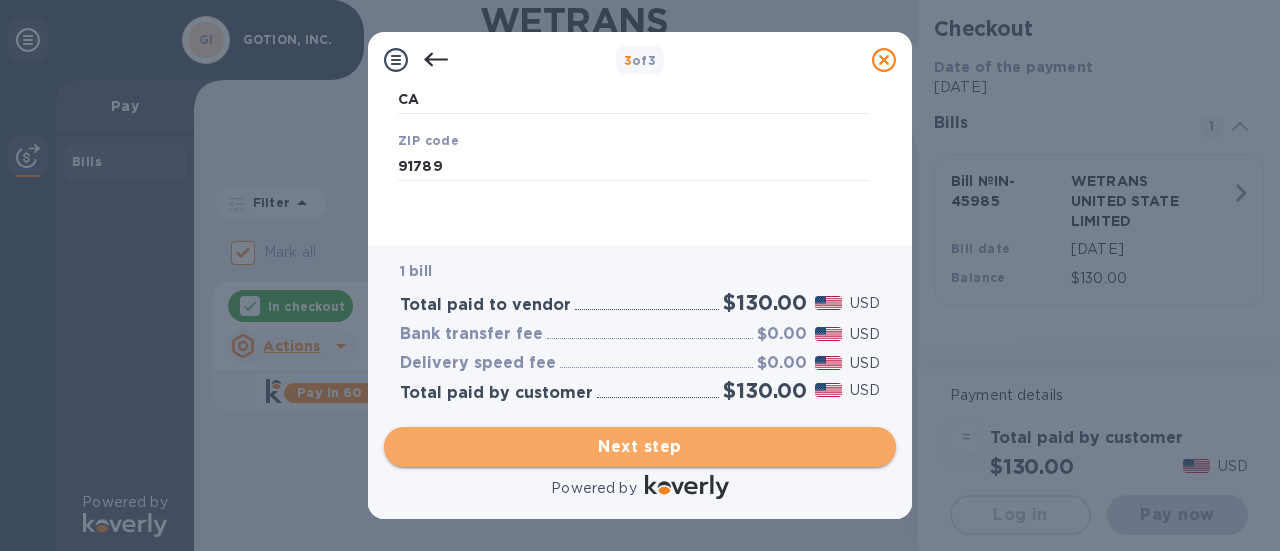 click on "Next step" at bounding box center (640, 447) 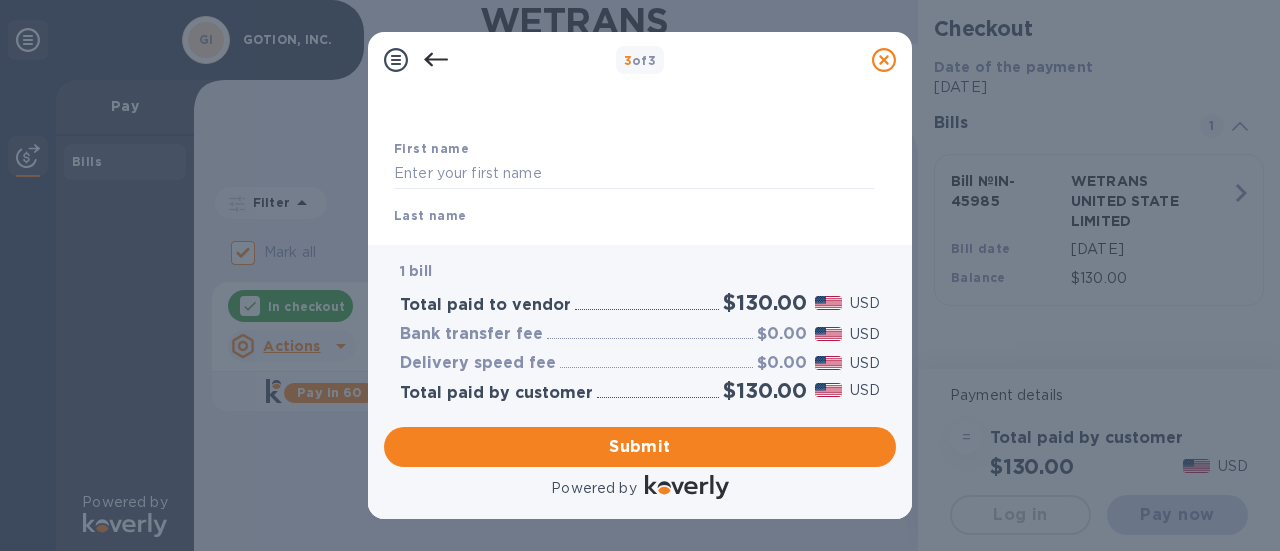 scroll, scrollTop: 100, scrollLeft: 0, axis: vertical 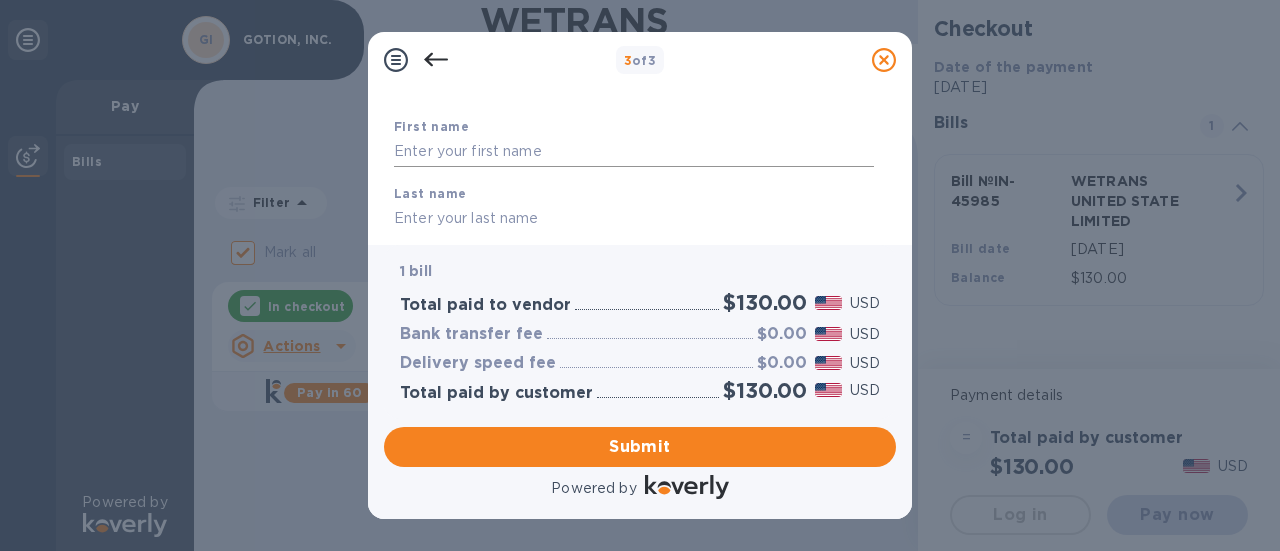 click at bounding box center (634, 152) 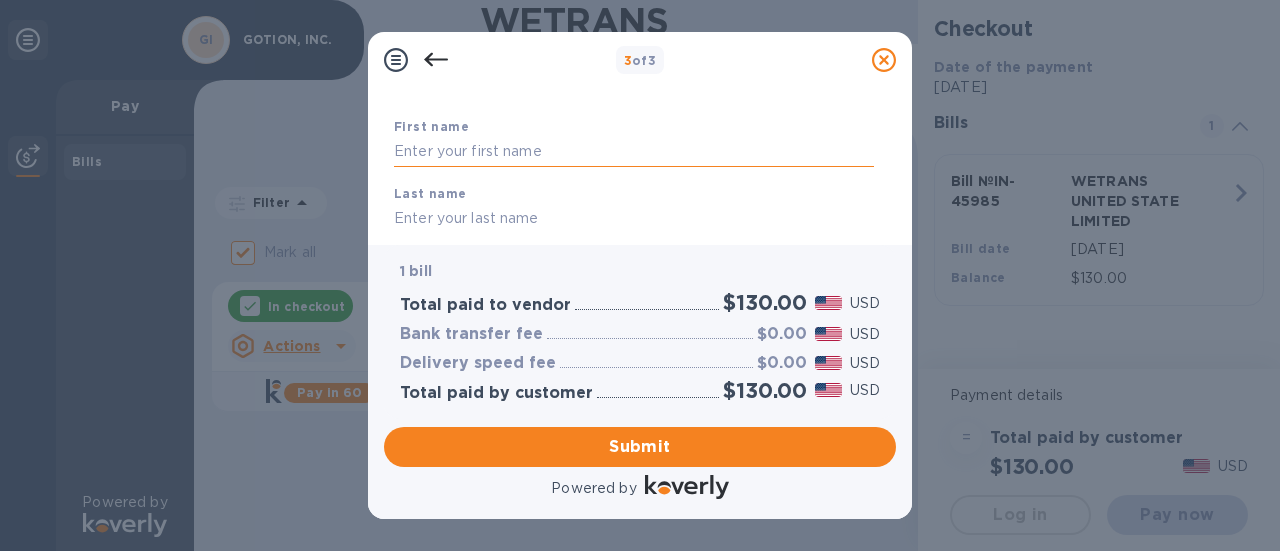 type on "ZHI" 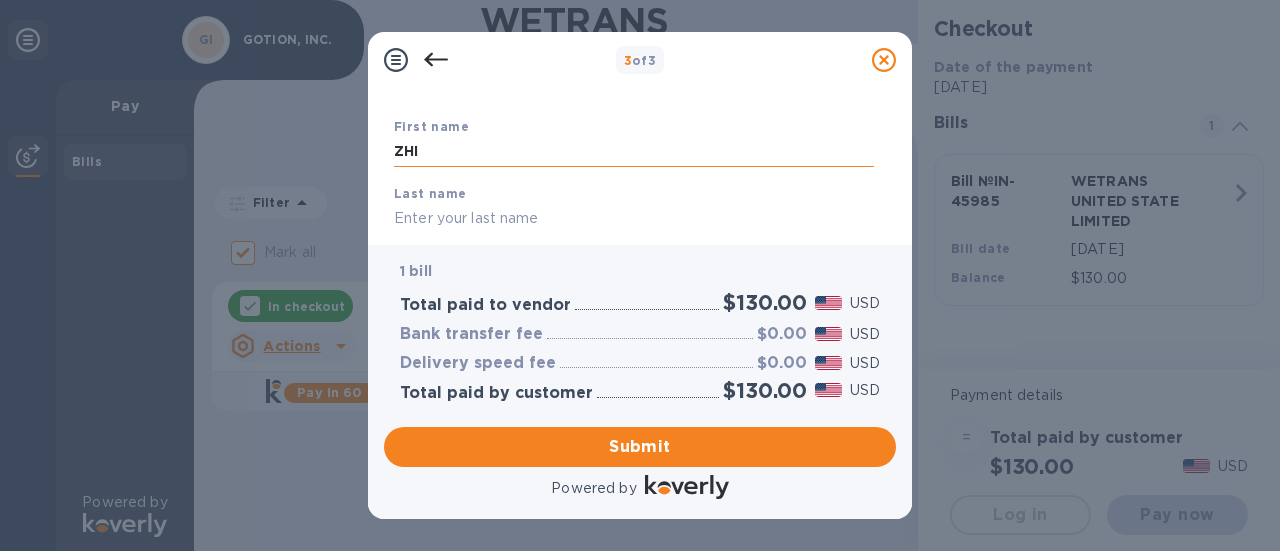 type on "[PERSON_NAME]" 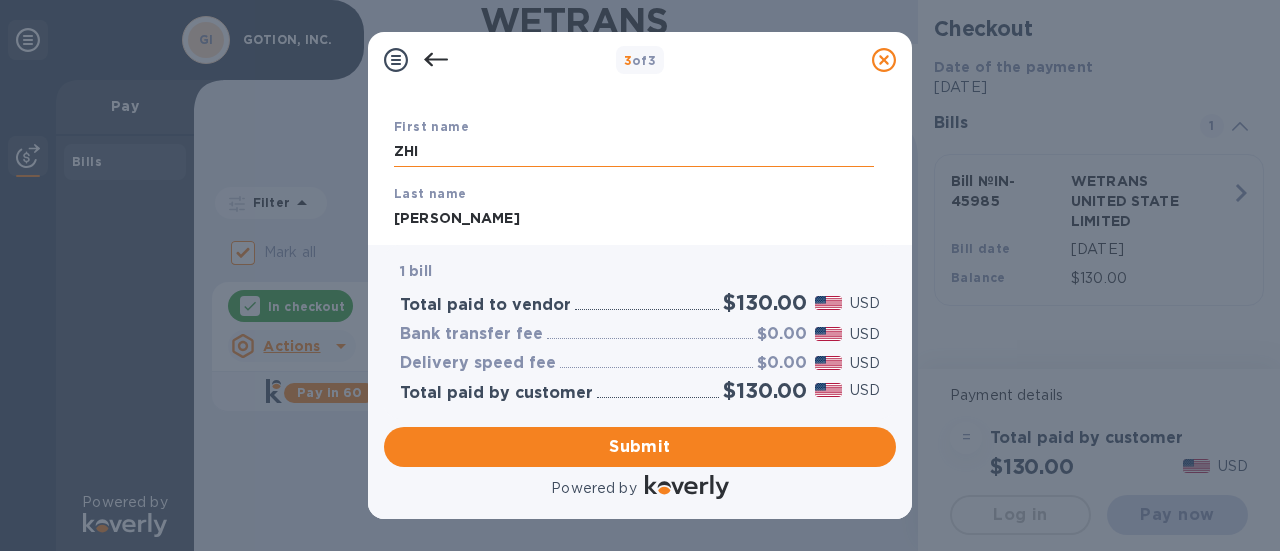 type on "6266232451" 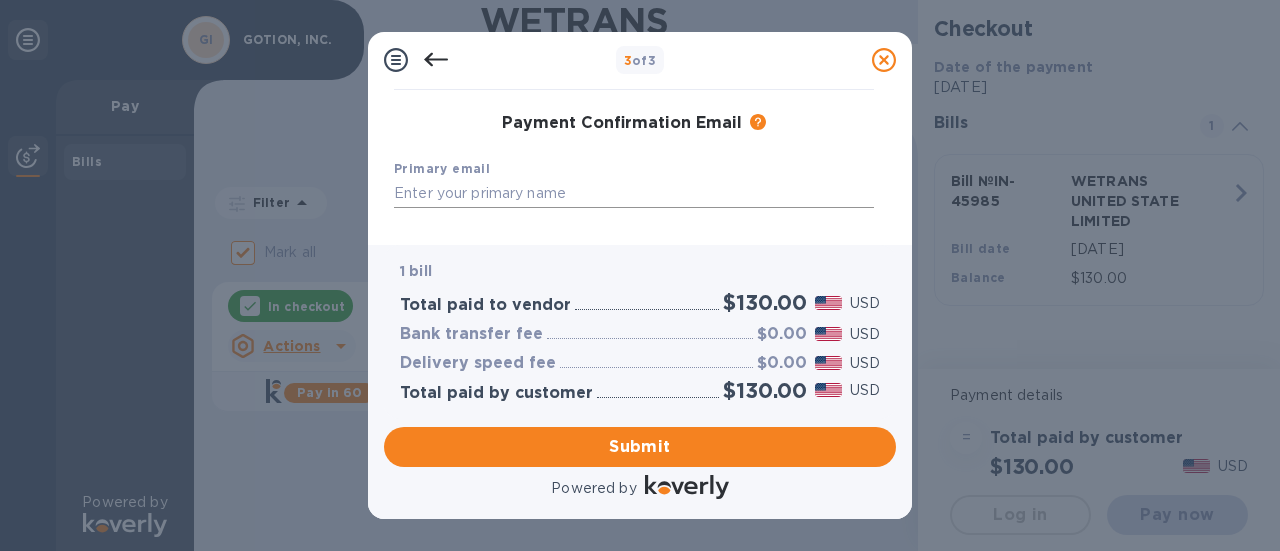 scroll, scrollTop: 300, scrollLeft: 0, axis: vertical 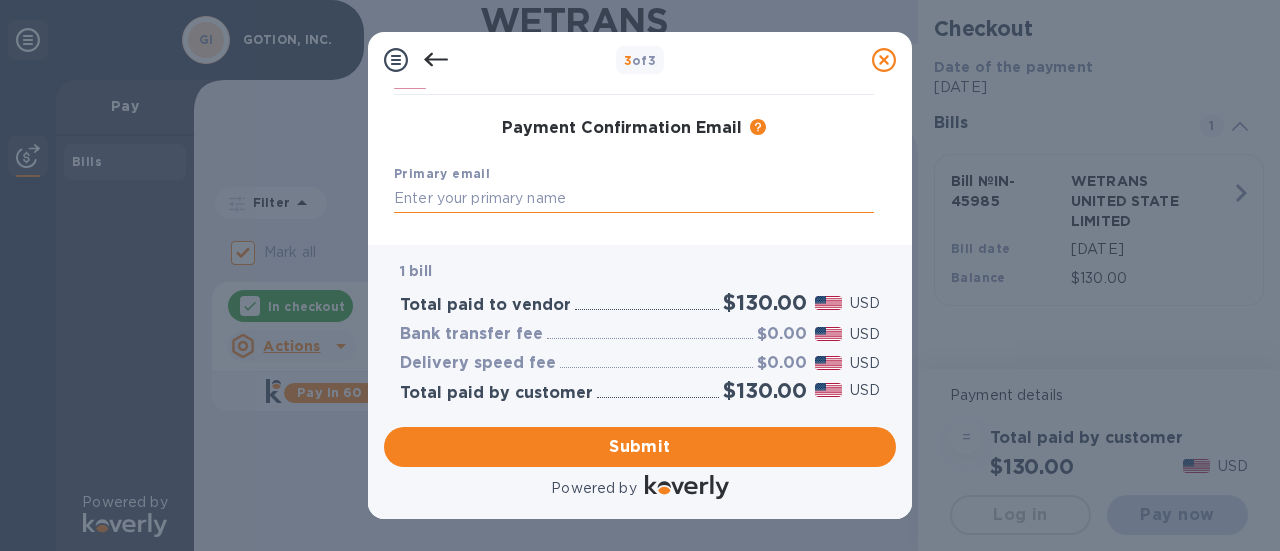 click at bounding box center [634, 199] 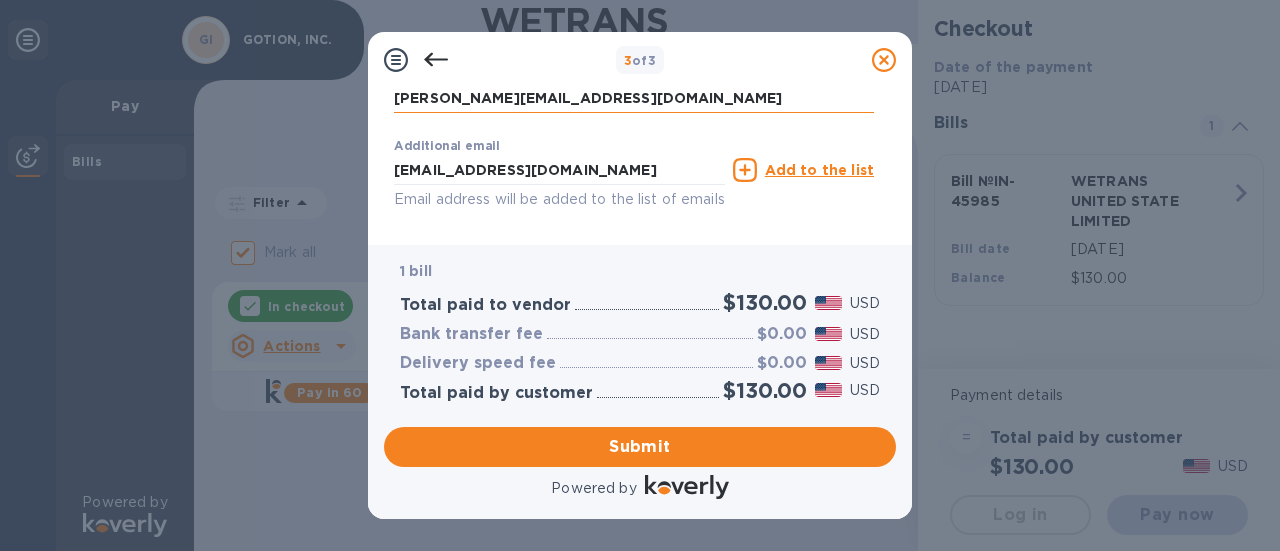 scroll, scrollTop: 475, scrollLeft: 0, axis: vertical 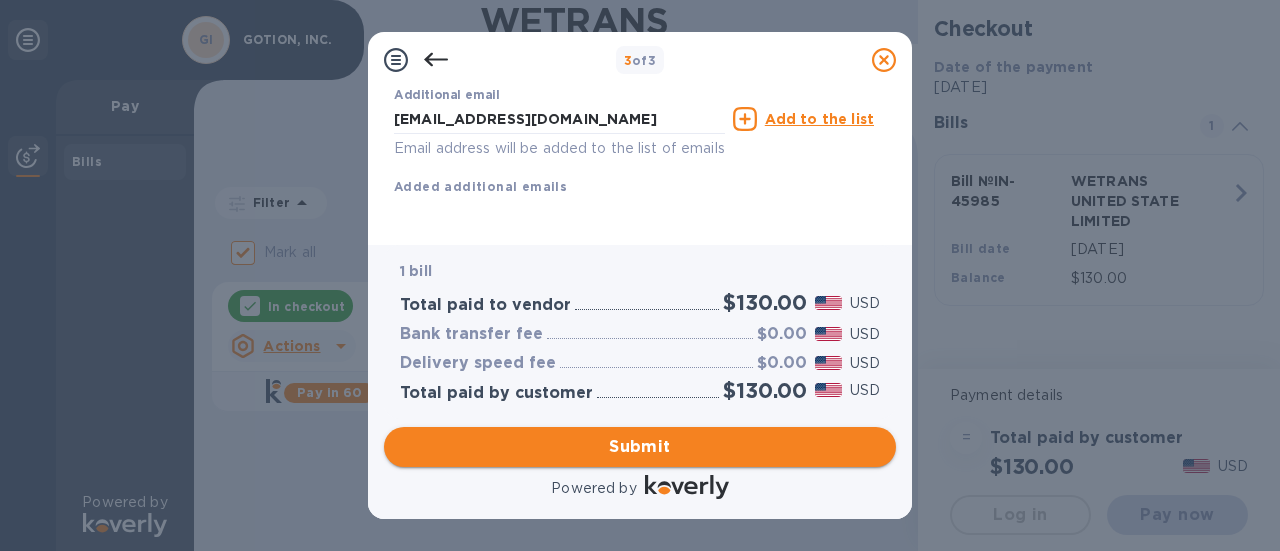 type on "[PERSON_NAME][EMAIL_ADDRESS][DOMAIN_NAME]" 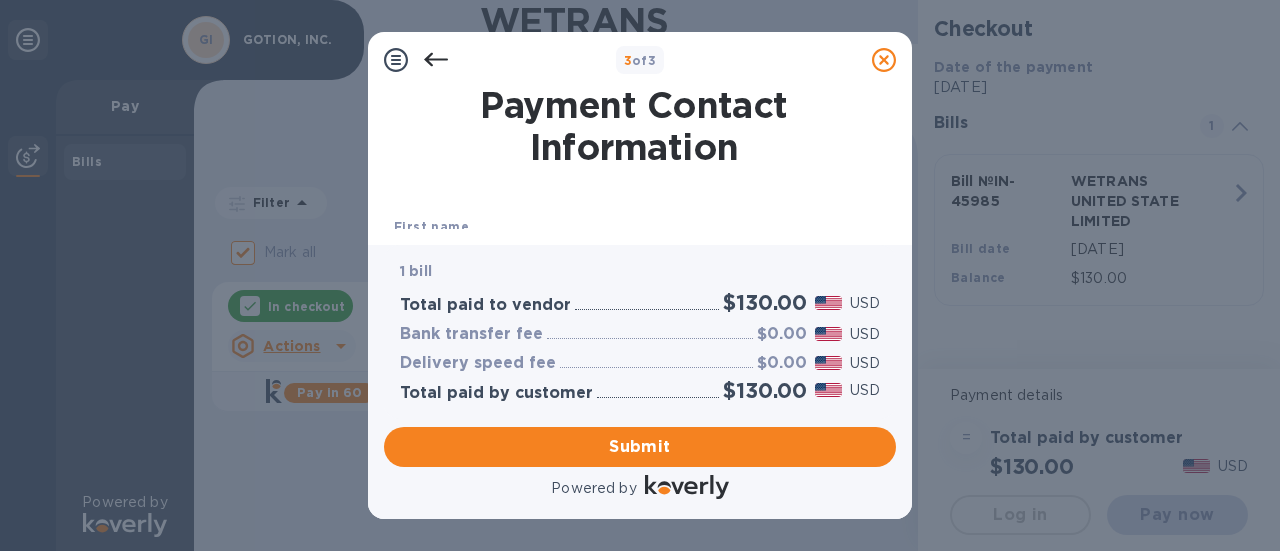 scroll, scrollTop: 100, scrollLeft: 0, axis: vertical 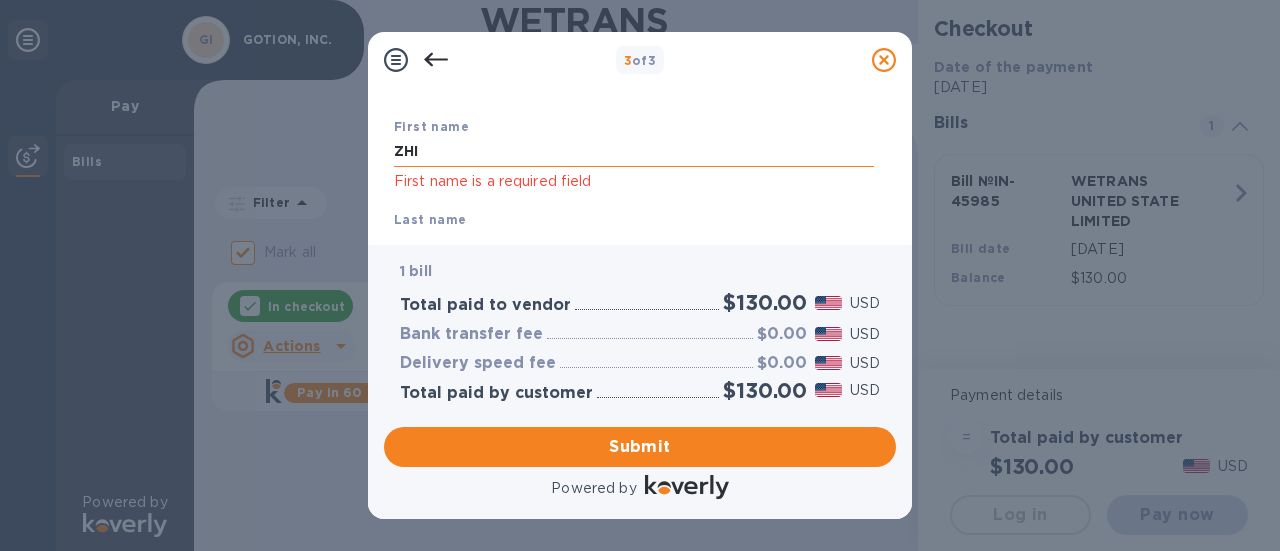 click on "ZHI" at bounding box center (634, 152) 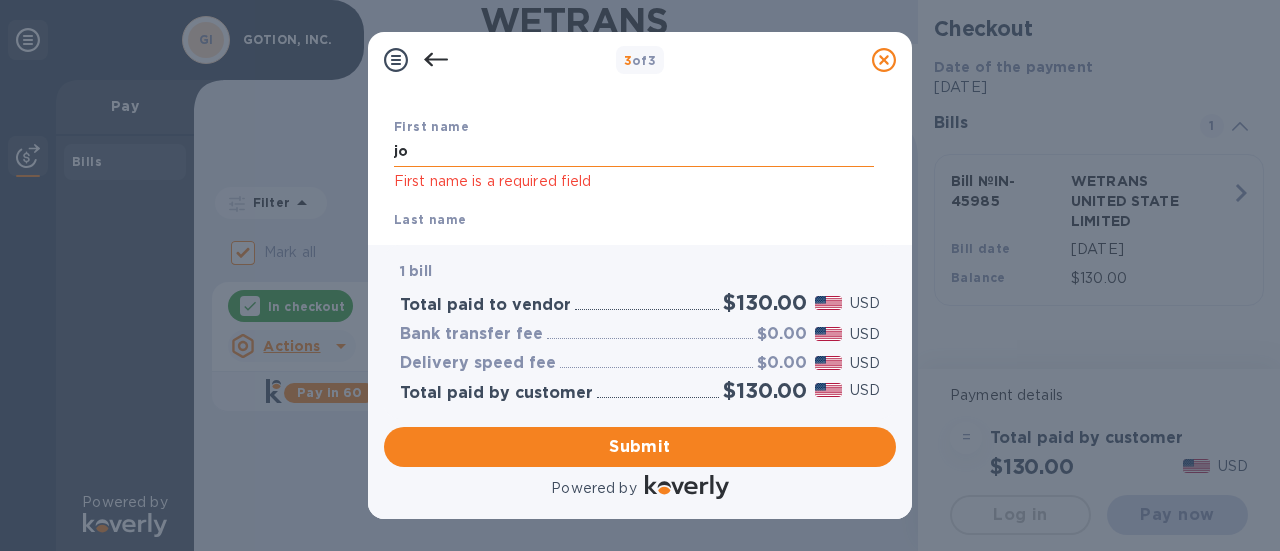 type on "j" 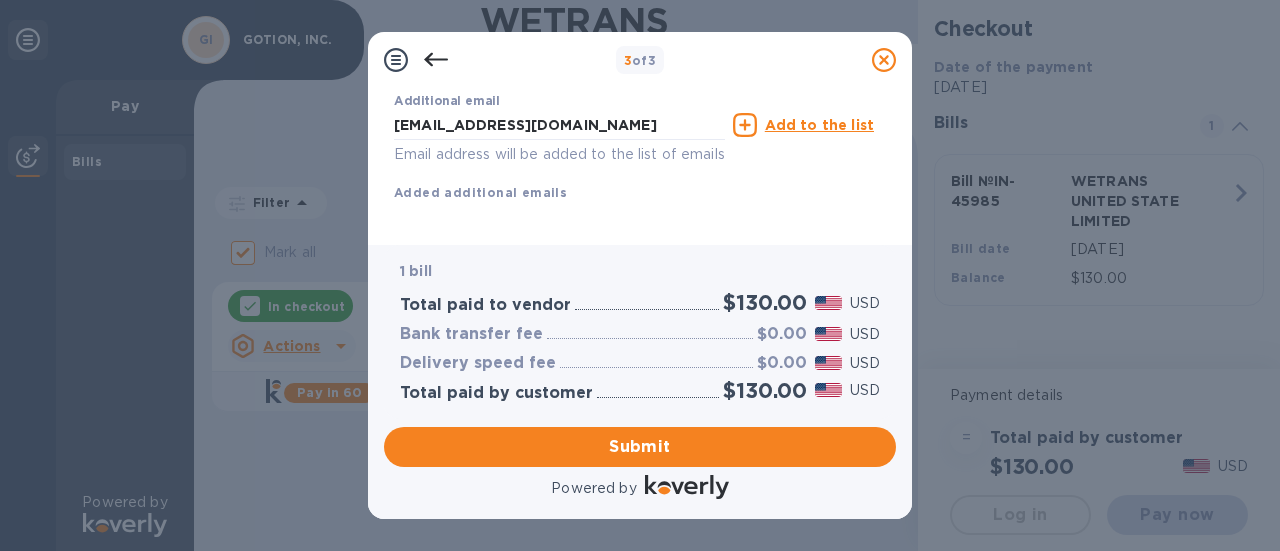 scroll, scrollTop: 501, scrollLeft: 0, axis: vertical 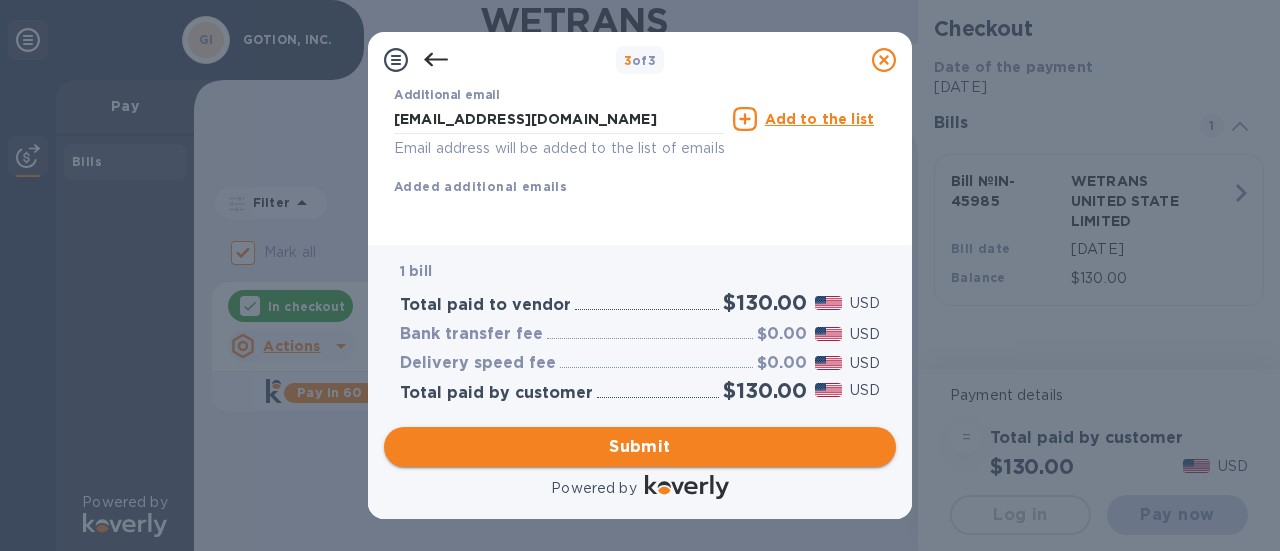 type on "[PERSON_NAME]" 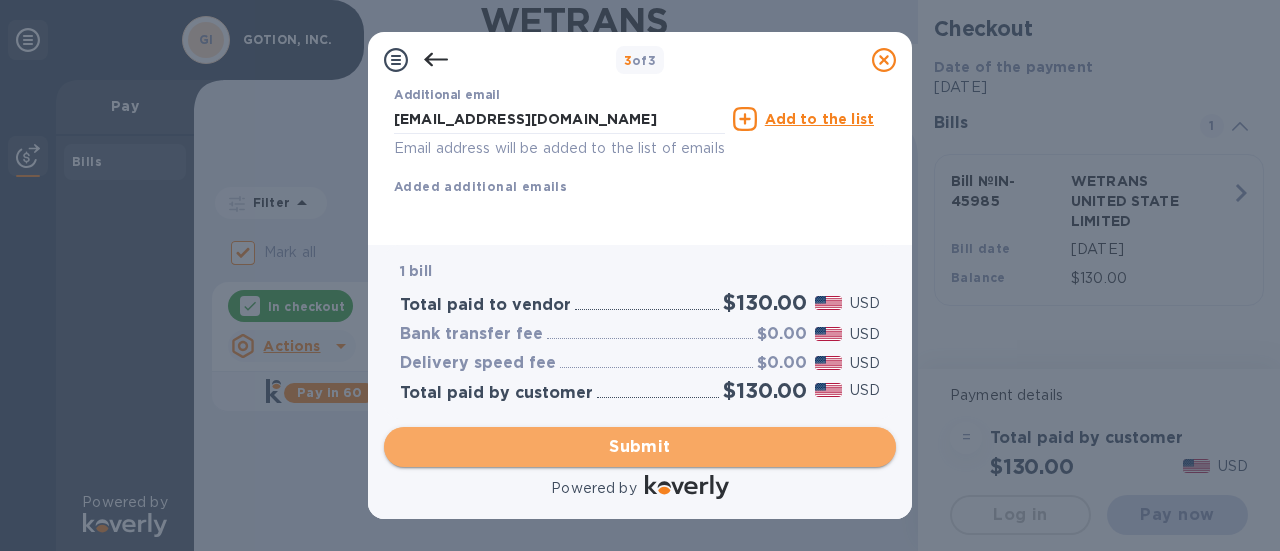 click on "Submit" at bounding box center (640, 447) 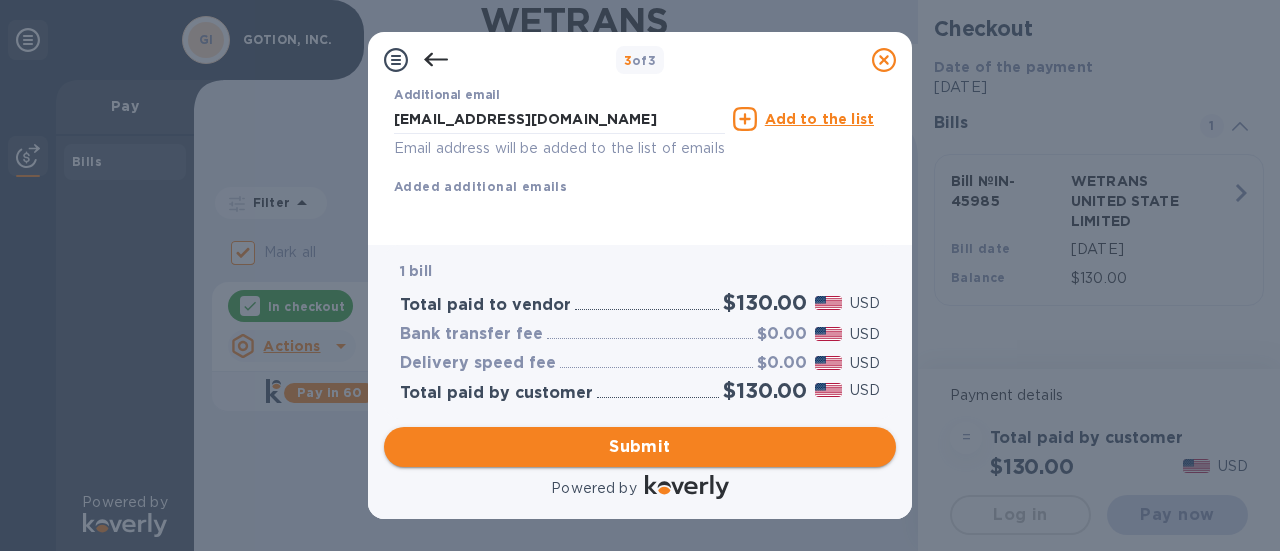 scroll, scrollTop: 475, scrollLeft: 0, axis: vertical 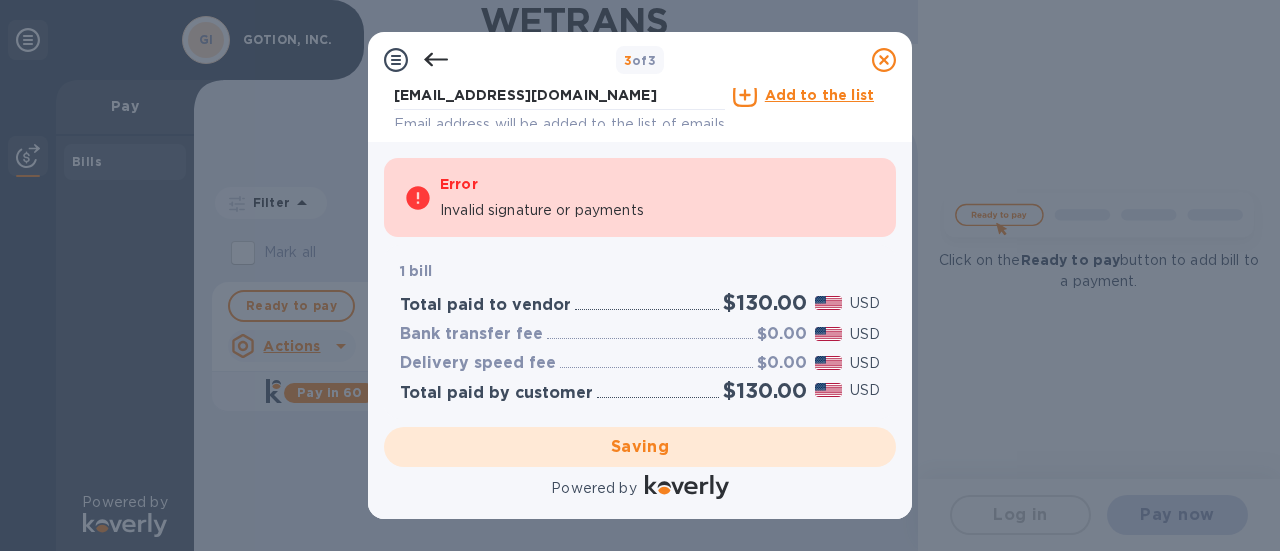 click on "Invalid signature or payments" at bounding box center [542, 210] 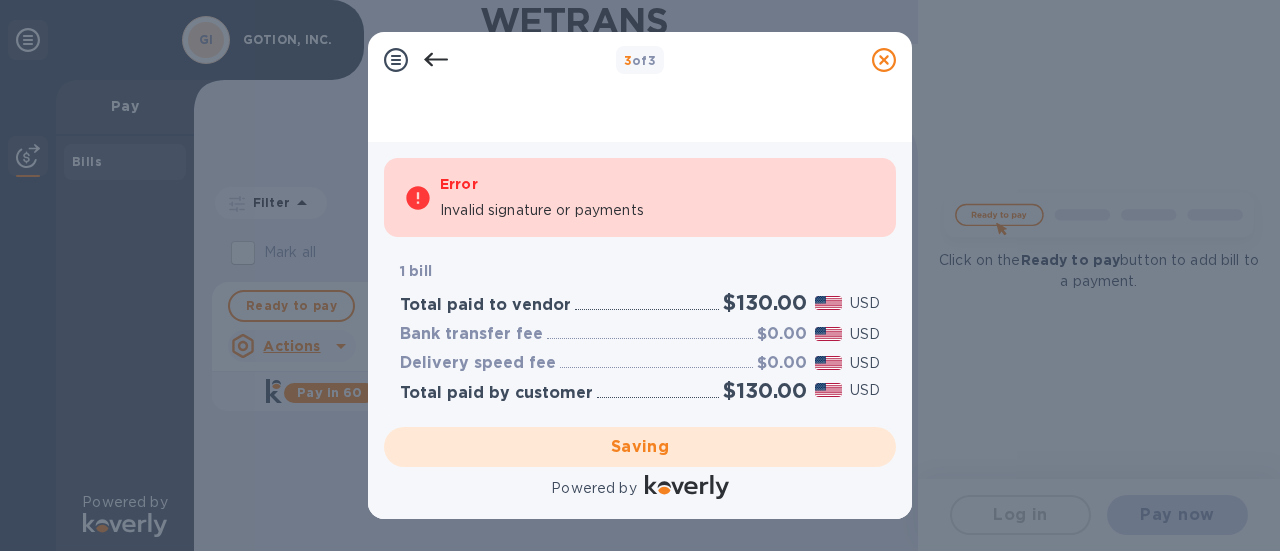 scroll, scrollTop: 0, scrollLeft: 0, axis: both 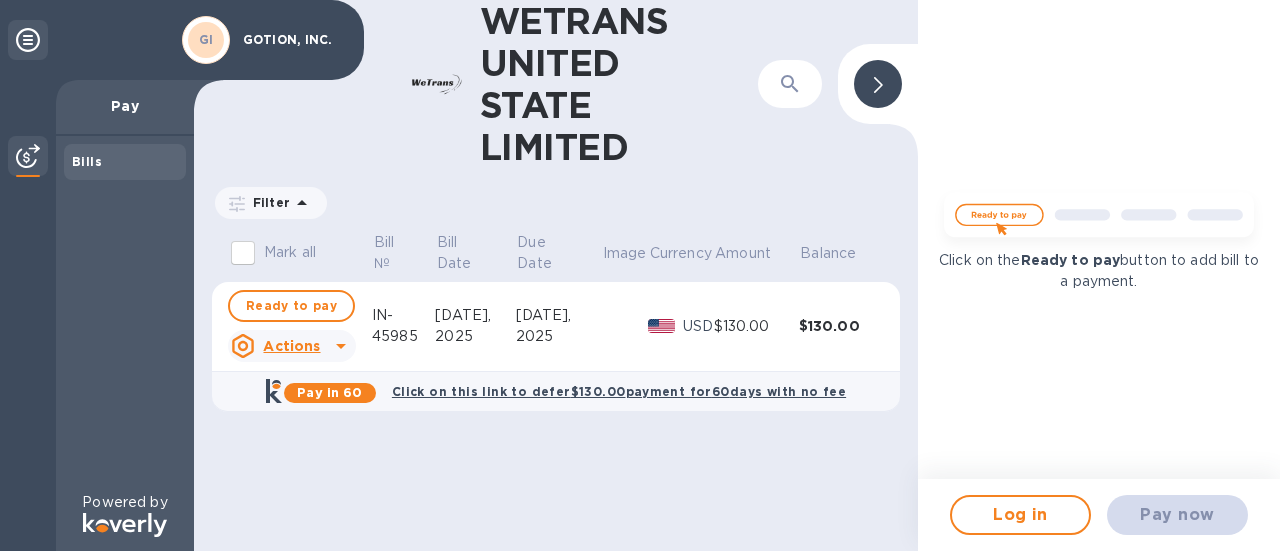 click at bounding box center [878, 84] 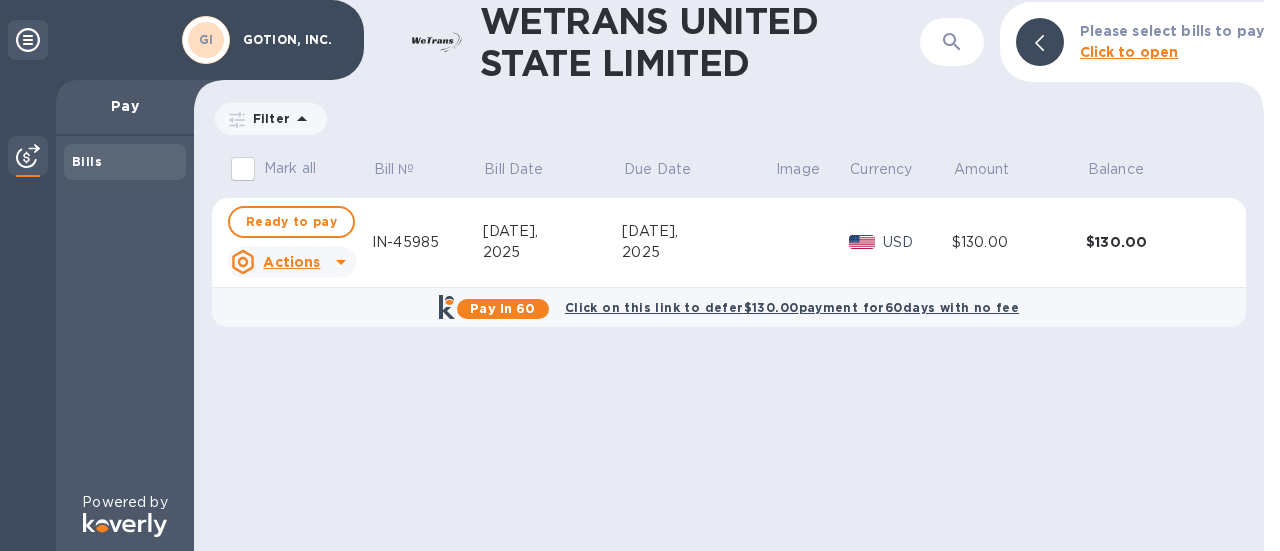 click 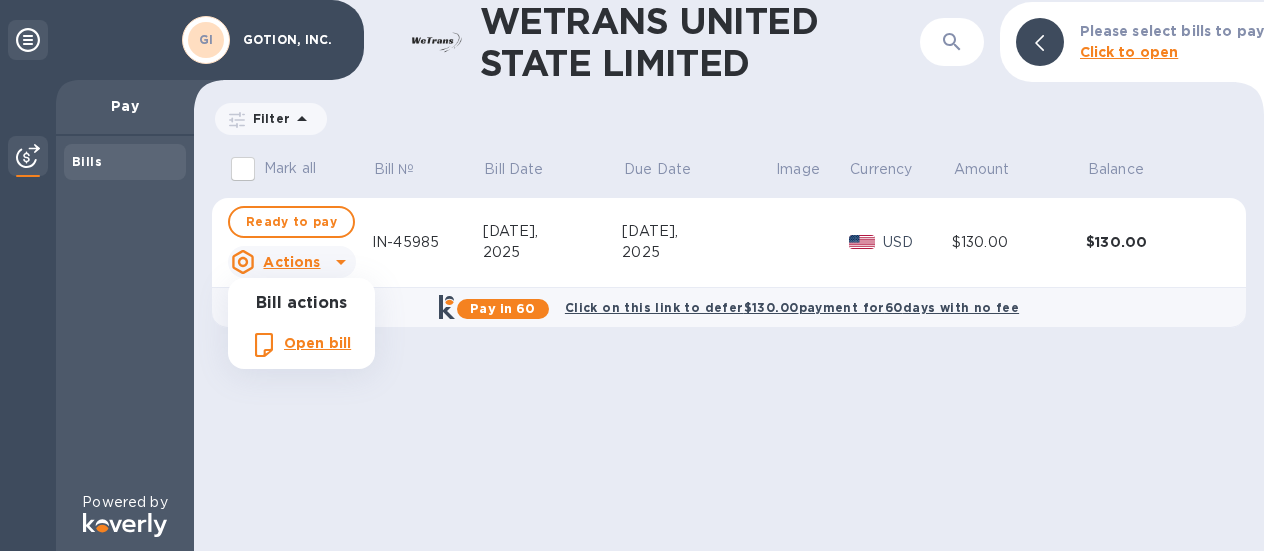 click at bounding box center (640, 275) 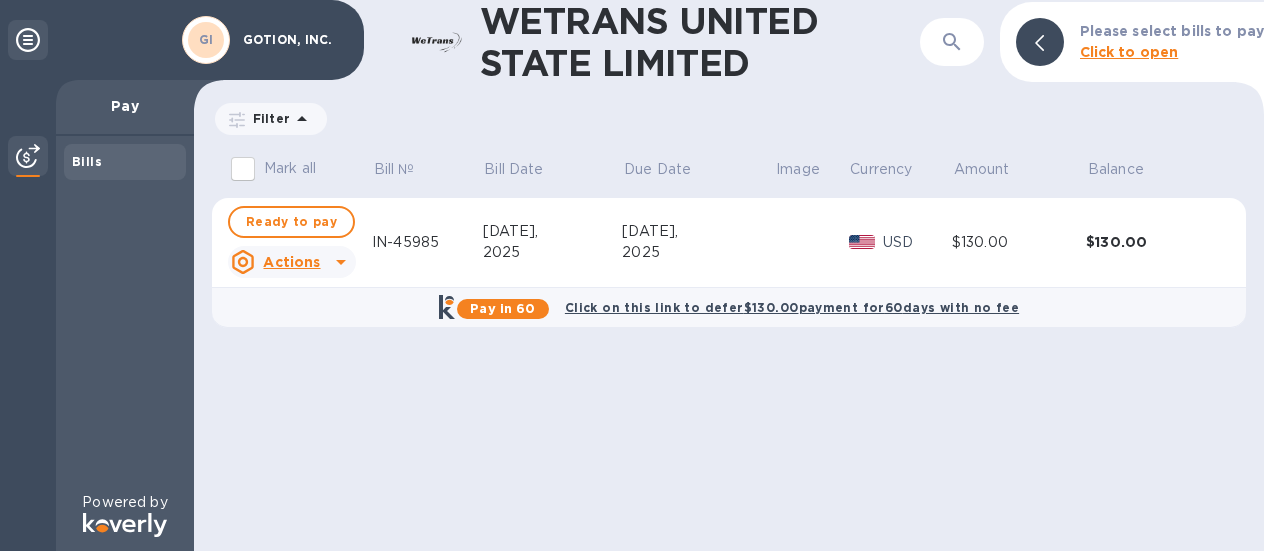 click on "$130.00" at bounding box center (1153, 242) 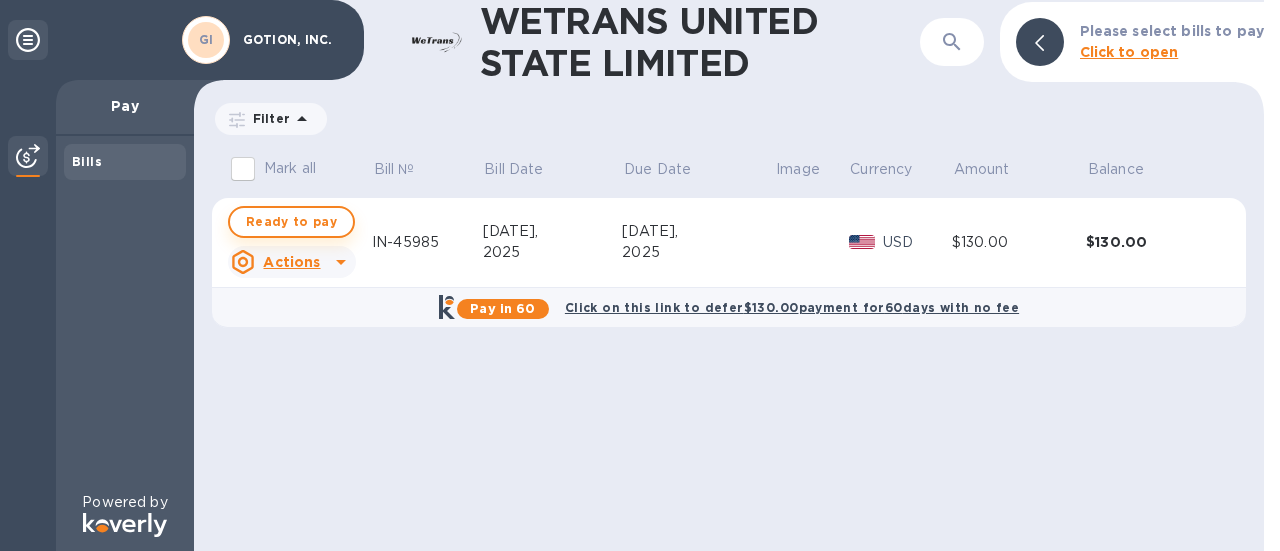 click on "Ready to pay" at bounding box center (291, 222) 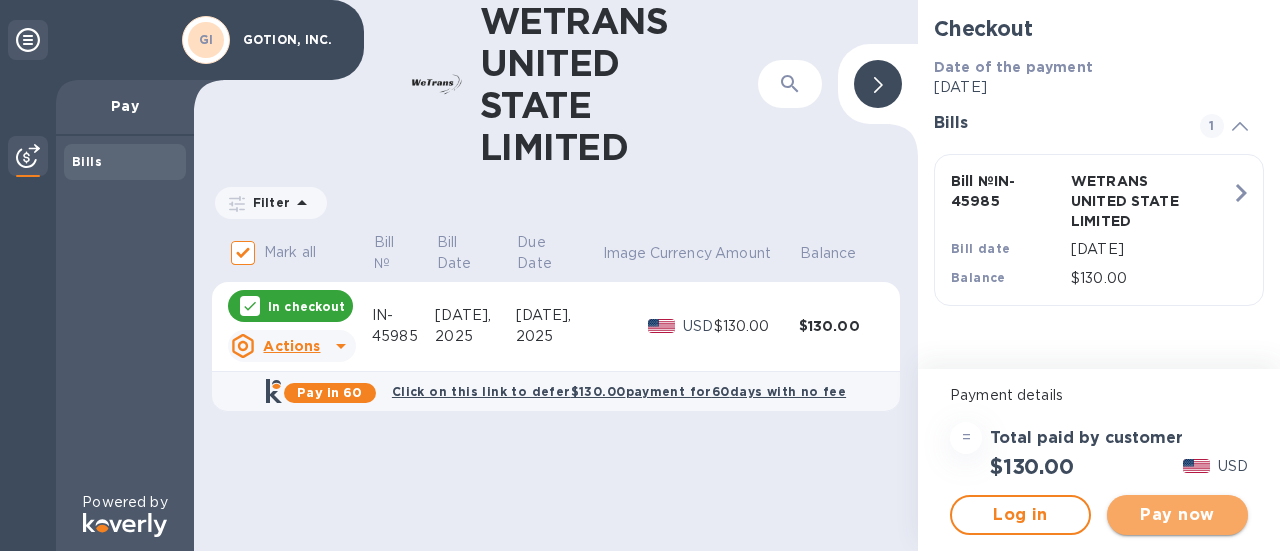 click on "Pay now" at bounding box center [1177, 515] 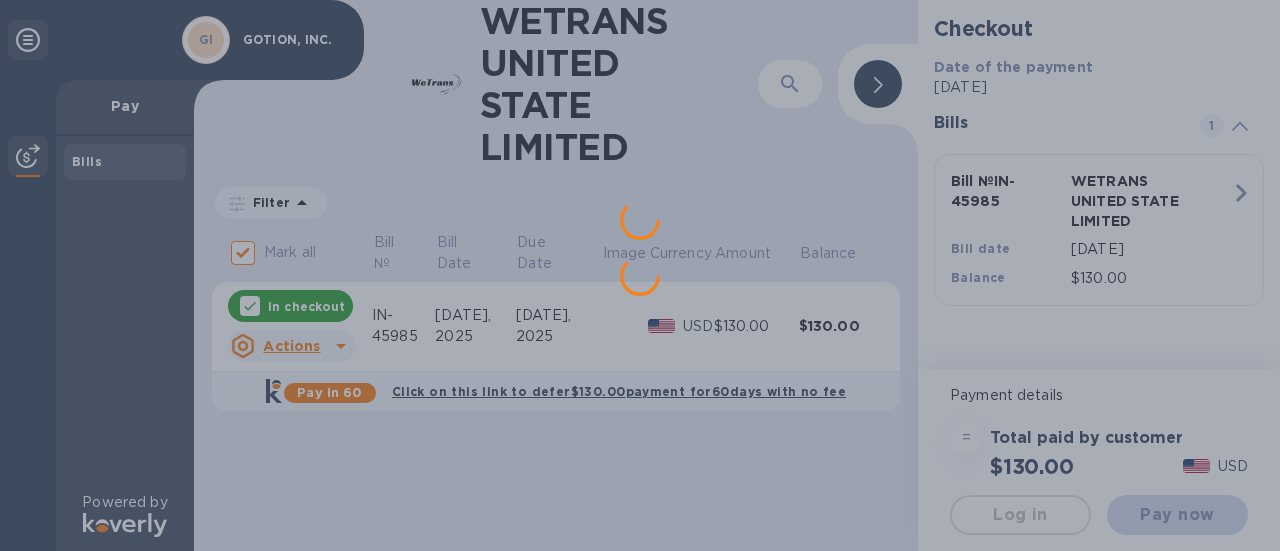 scroll, scrollTop: 0, scrollLeft: 0, axis: both 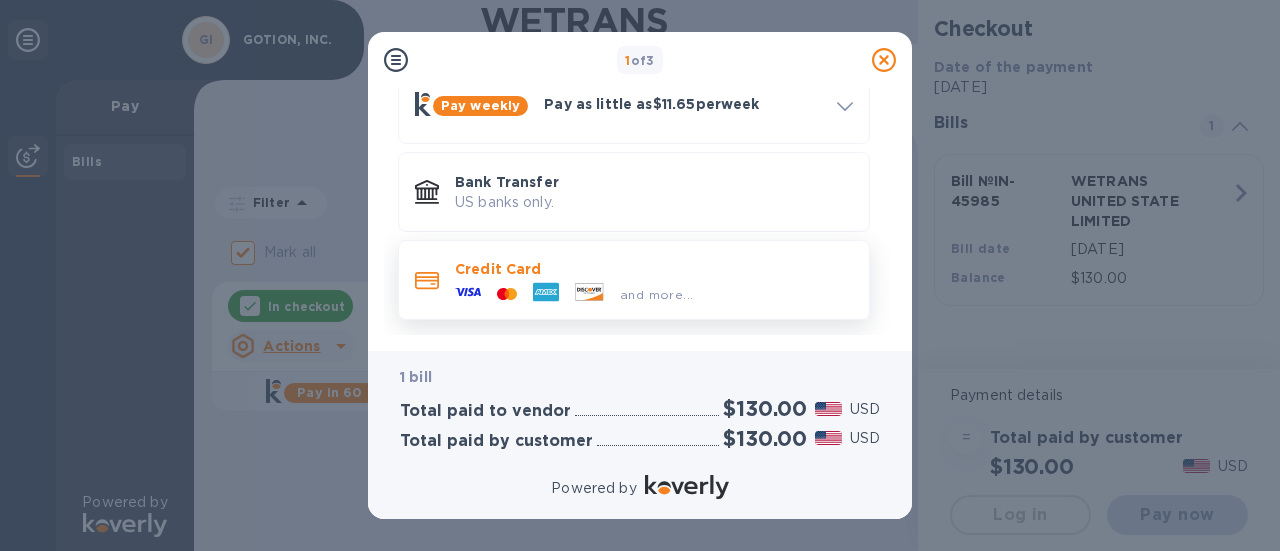 click on "Credit Card" at bounding box center (654, 269) 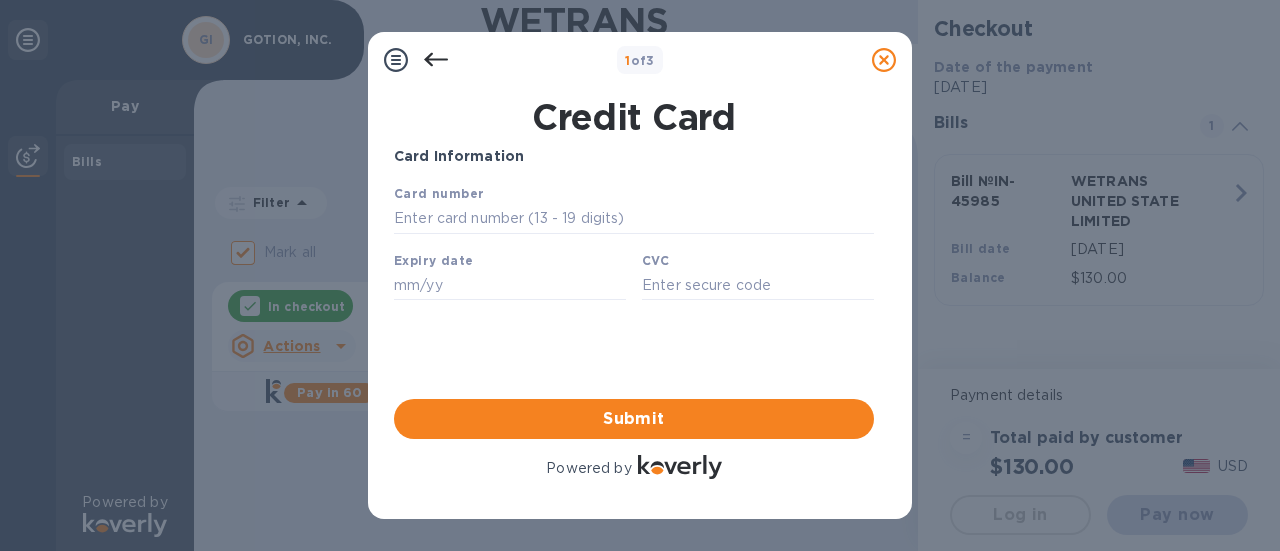 scroll, scrollTop: 0, scrollLeft: 0, axis: both 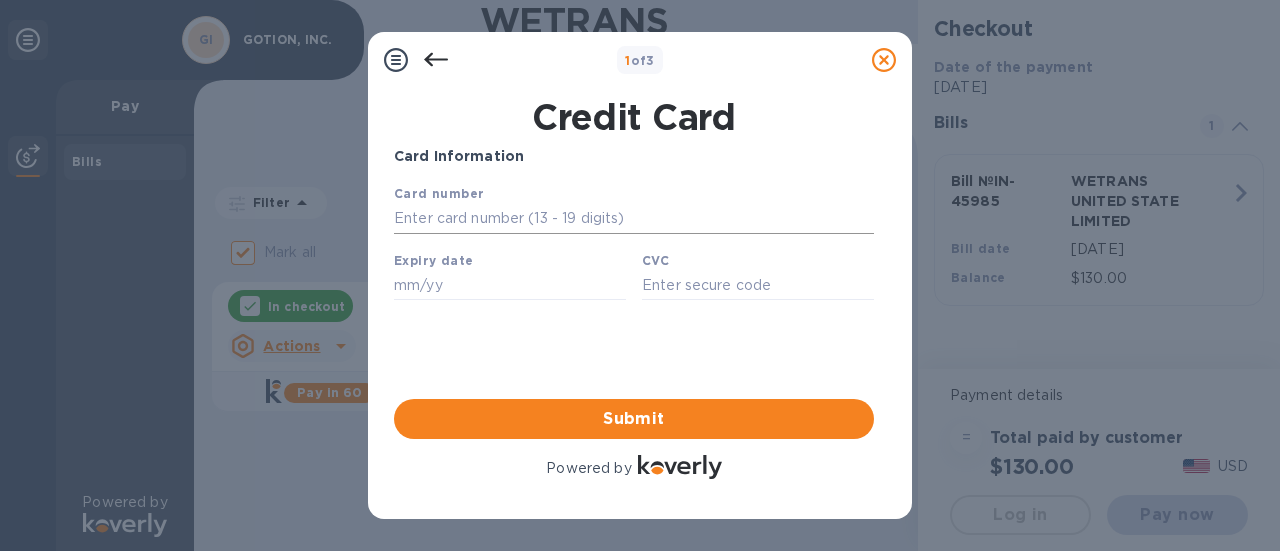 click at bounding box center [634, 219] 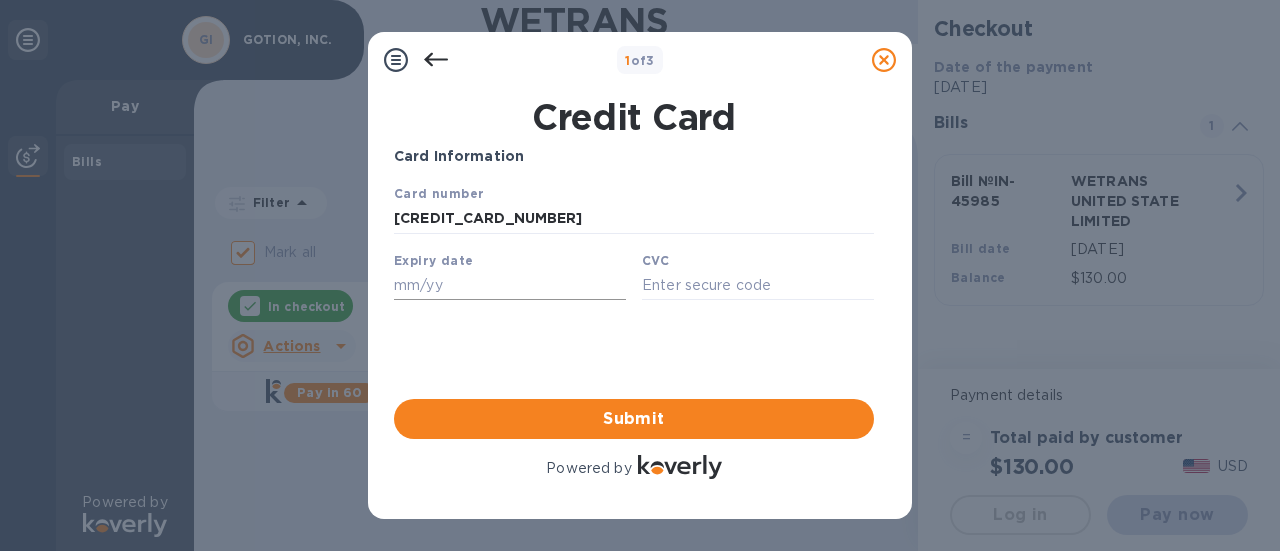 type on "[CREDIT_CARD_NUMBER]" 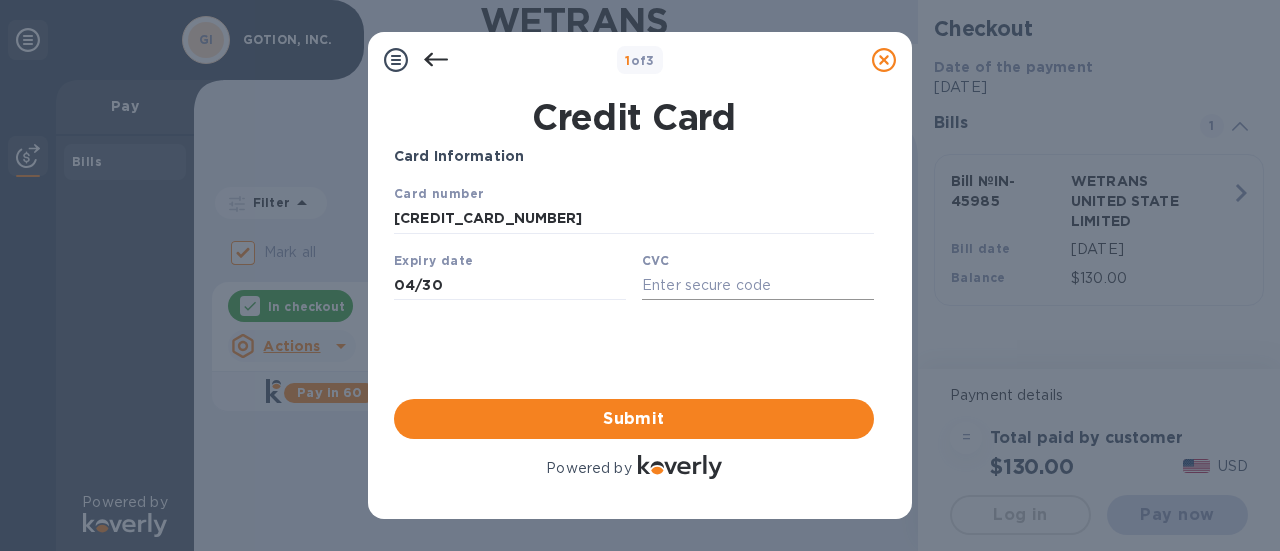 type on "04/30" 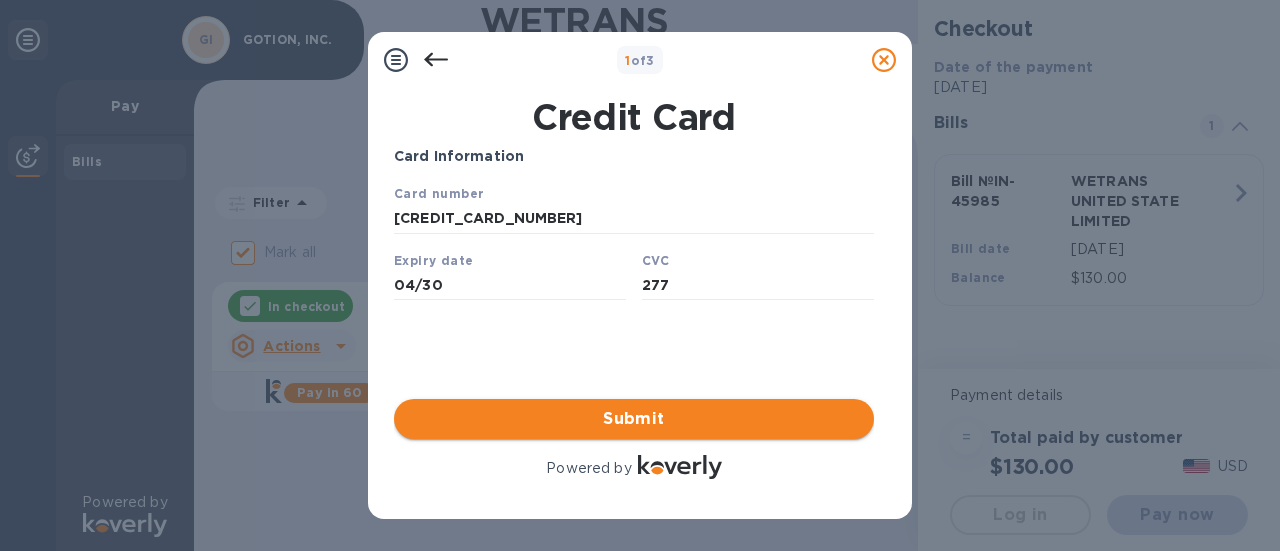 type on "277" 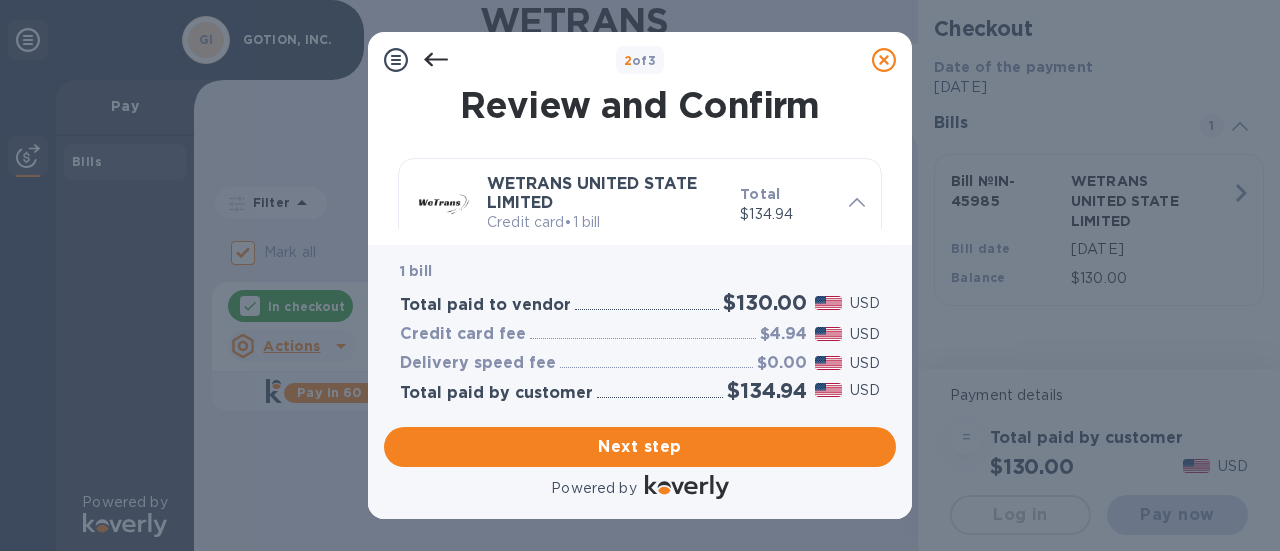 click 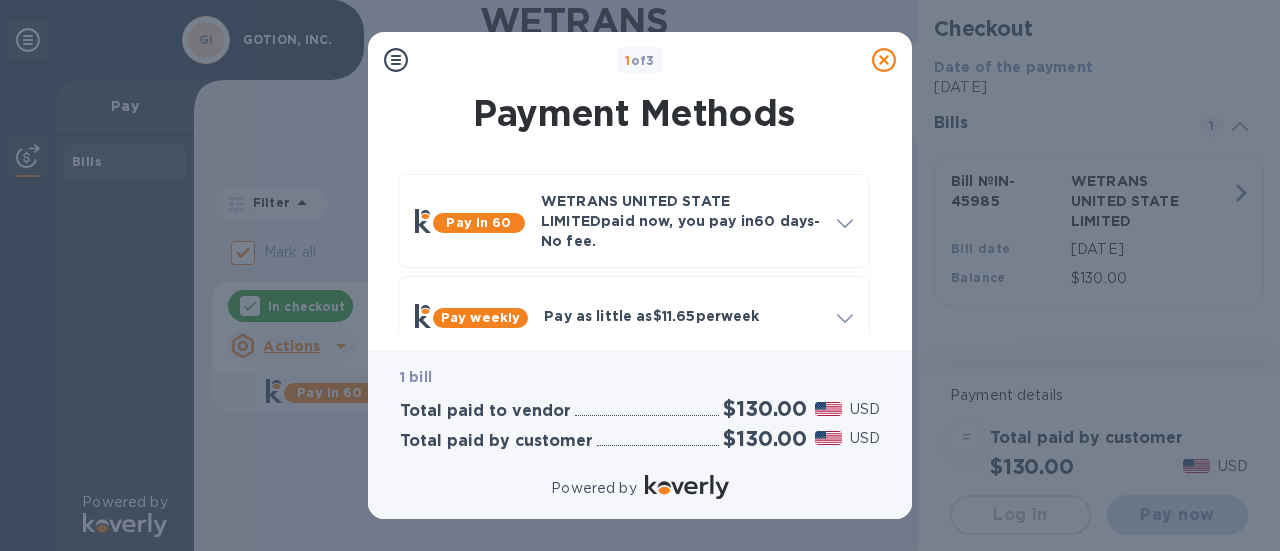 scroll, scrollTop: 212, scrollLeft: 0, axis: vertical 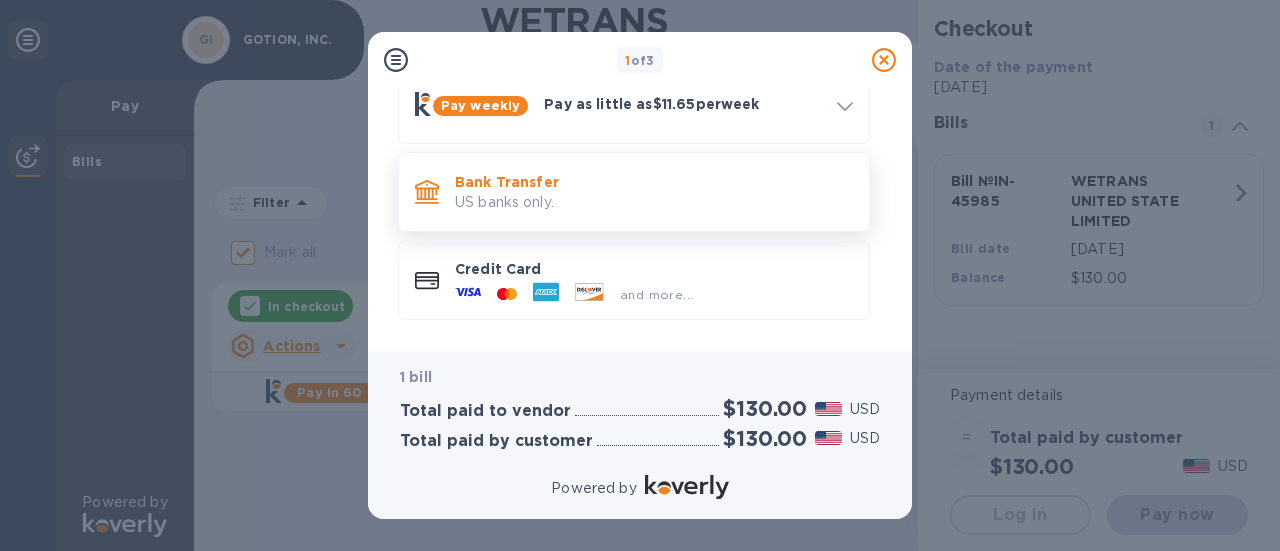 click on "US banks only." at bounding box center [654, 202] 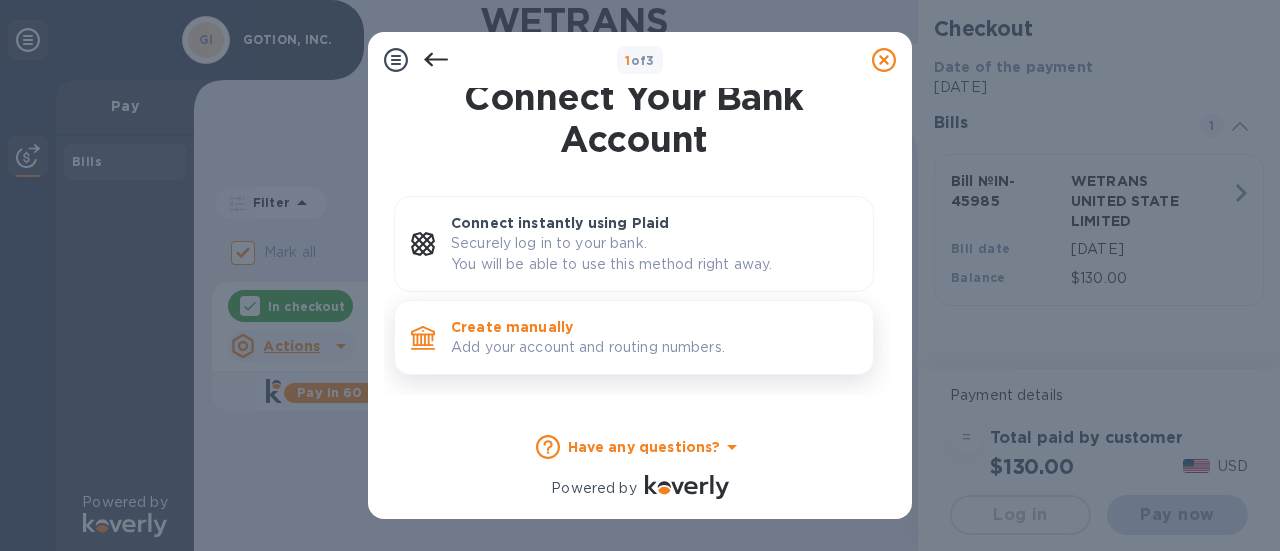 click on "Create manually" at bounding box center (654, 327) 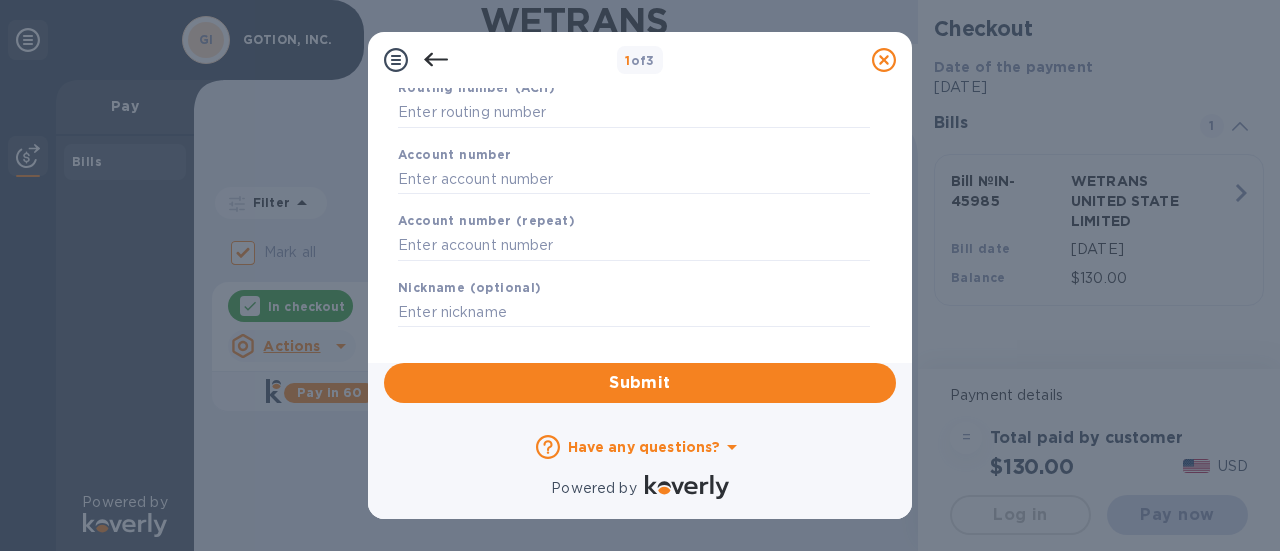 scroll, scrollTop: 0, scrollLeft: 0, axis: both 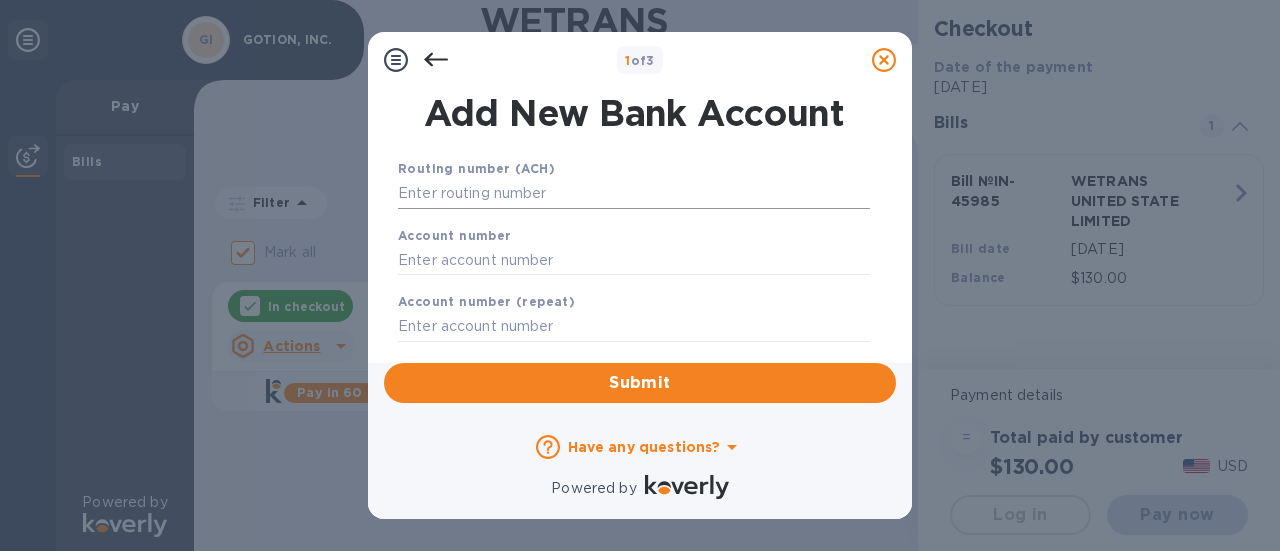 click at bounding box center (634, 194) 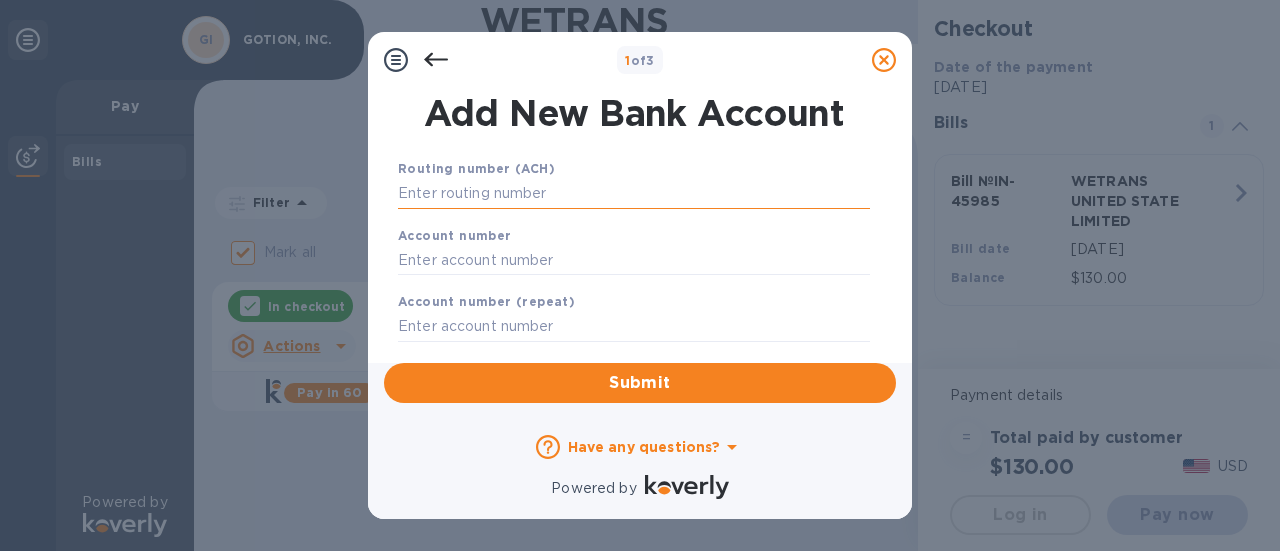 paste on "122000661" 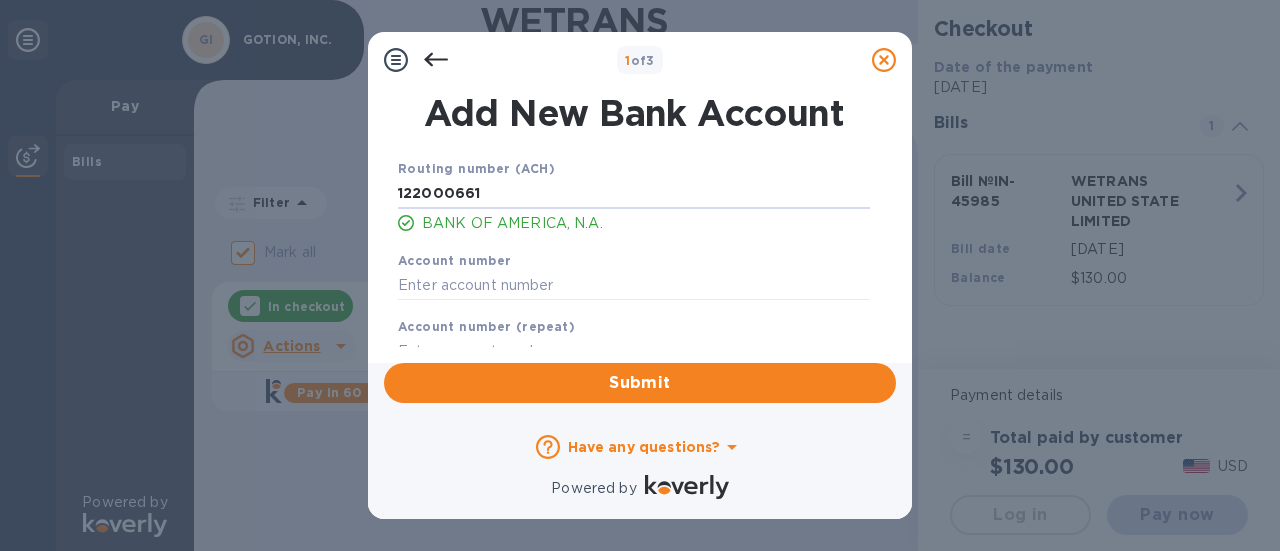 type on "122000661" 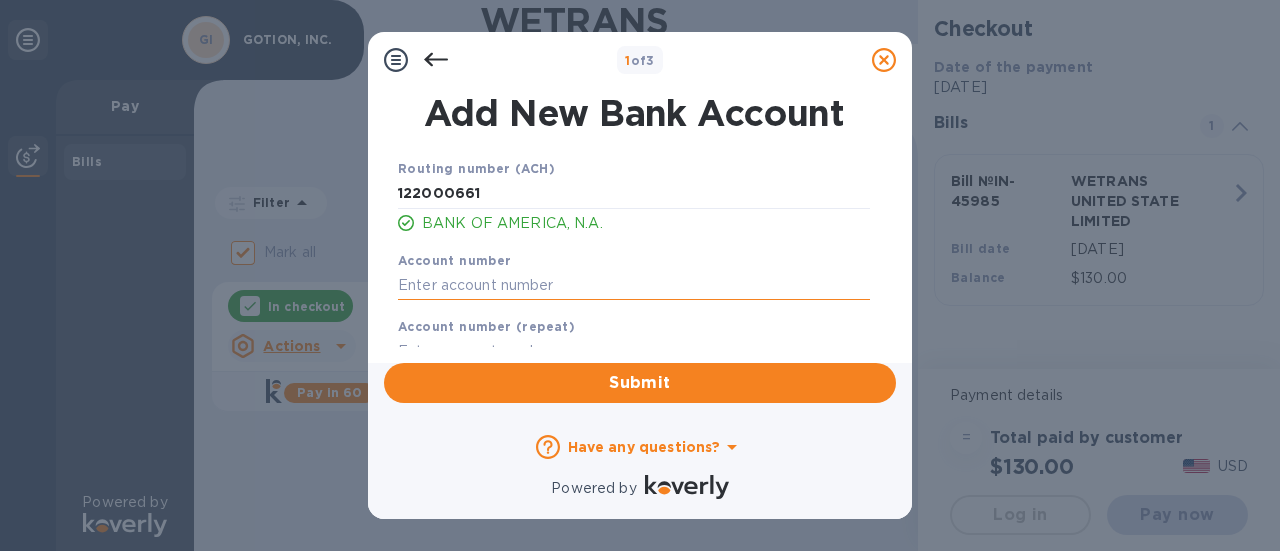 click at bounding box center (634, 285) 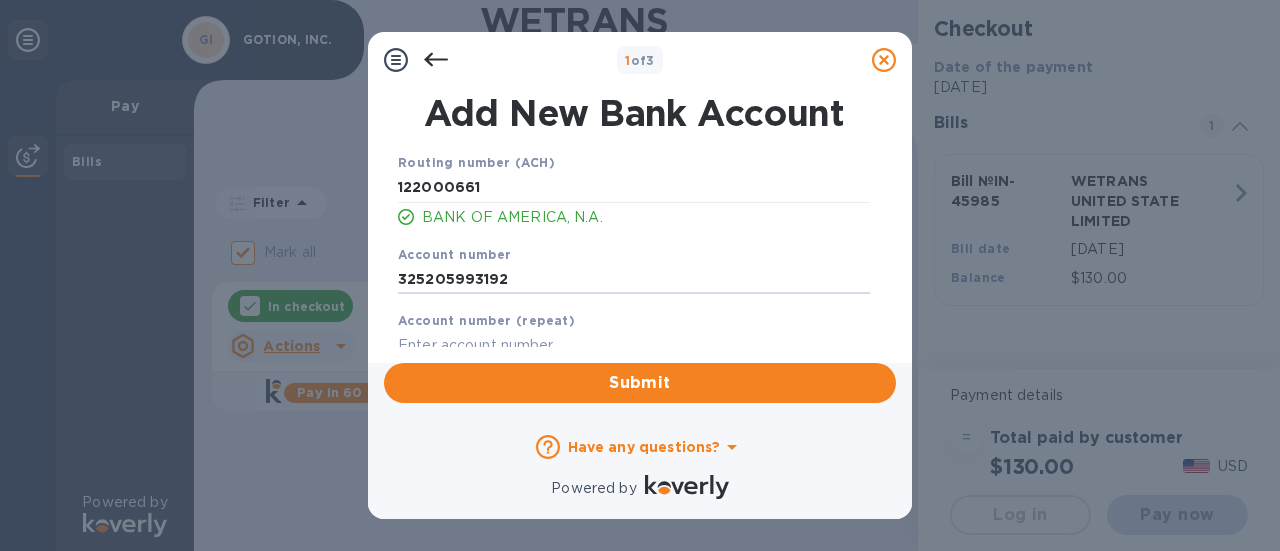 scroll, scrollTop: 8, scrollLeft: 0, axis: vertical 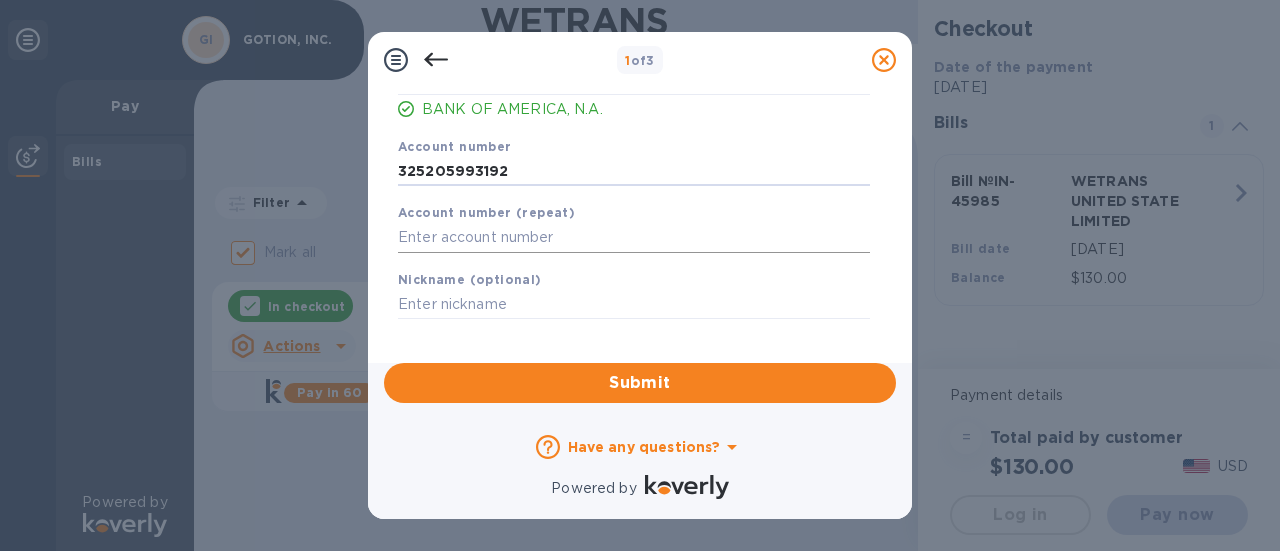 type on "325205993192" 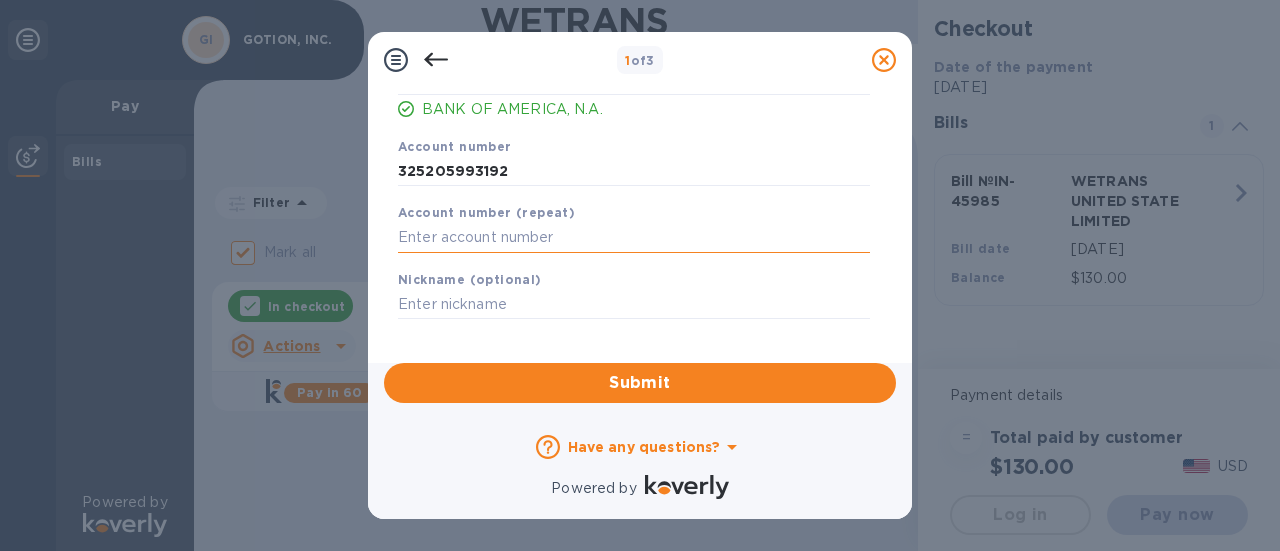click at bounding box center [634, 238] 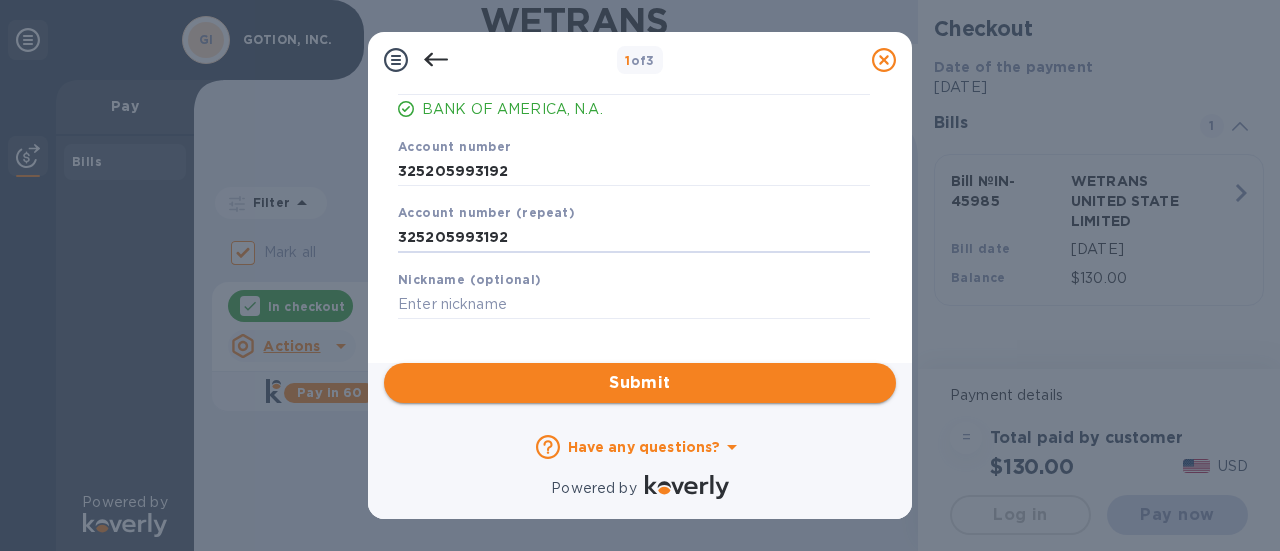 type on "325205993192" 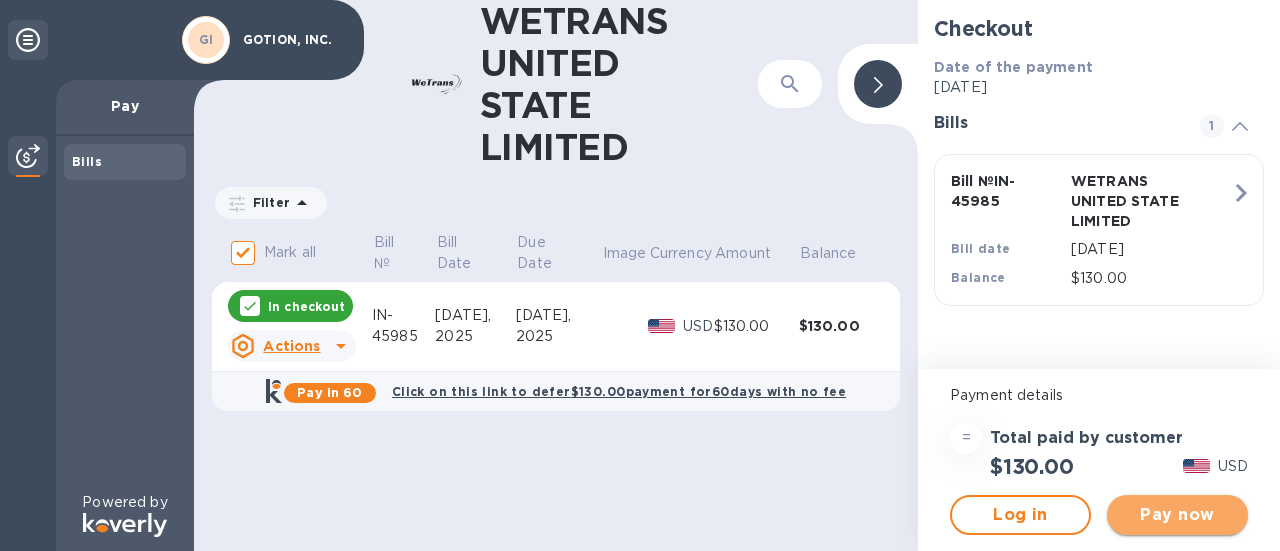 click on "Pay now" at bounding box center [1177, 515] 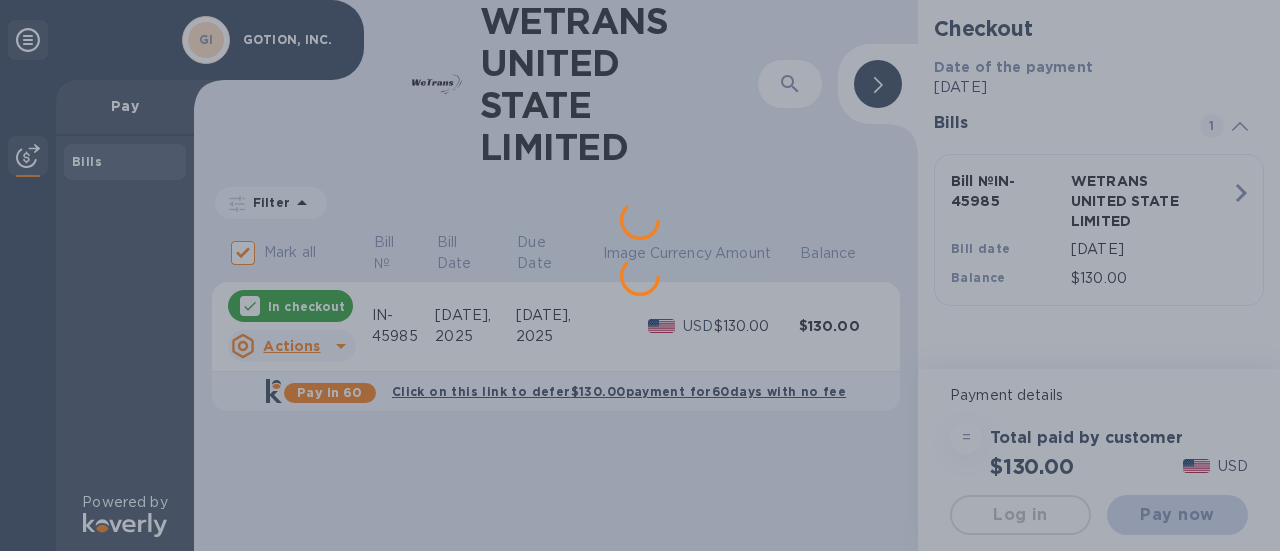 scroll, scrollTop: 0, scrollLeft: 0, axis: both 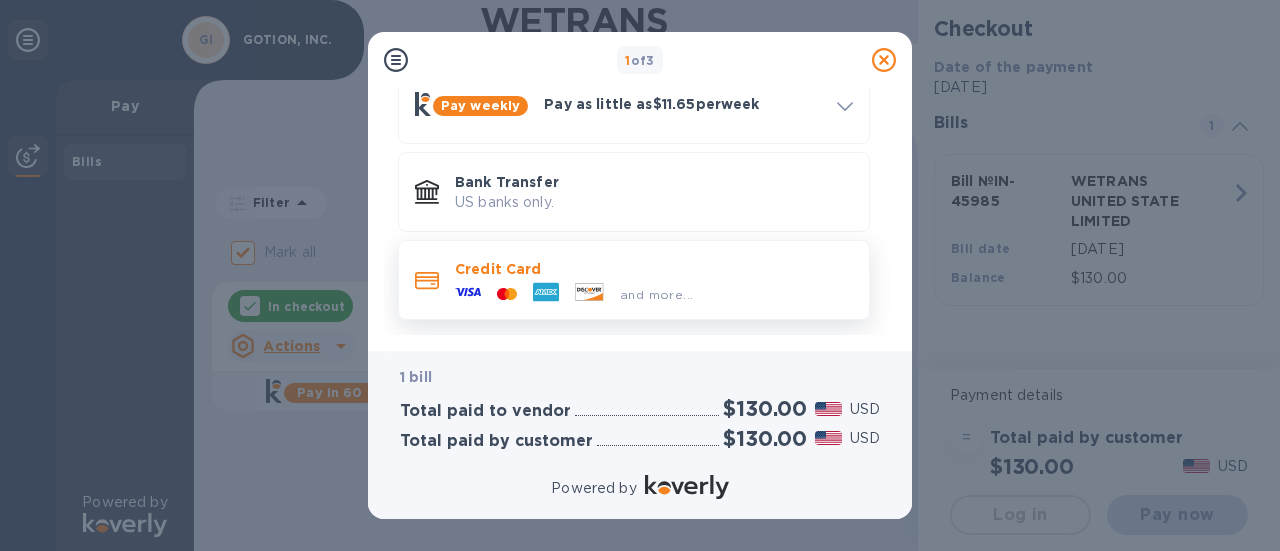 click on "and more..." at bounding box center [574, 294] 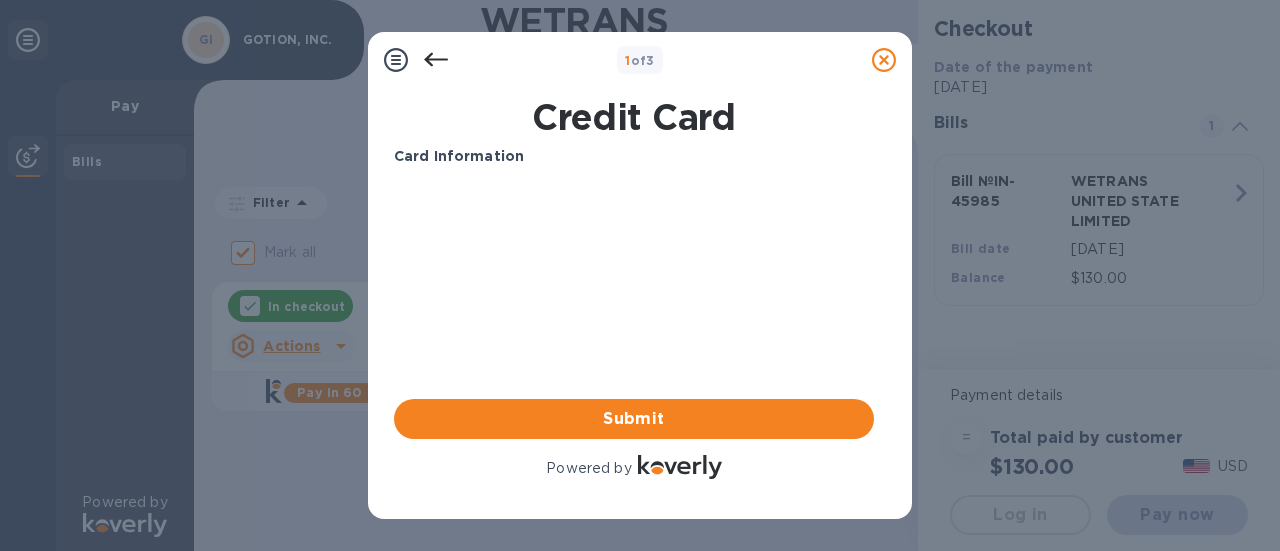 scroll, scrollTop: 0, scrollLeft: 0, axis: both 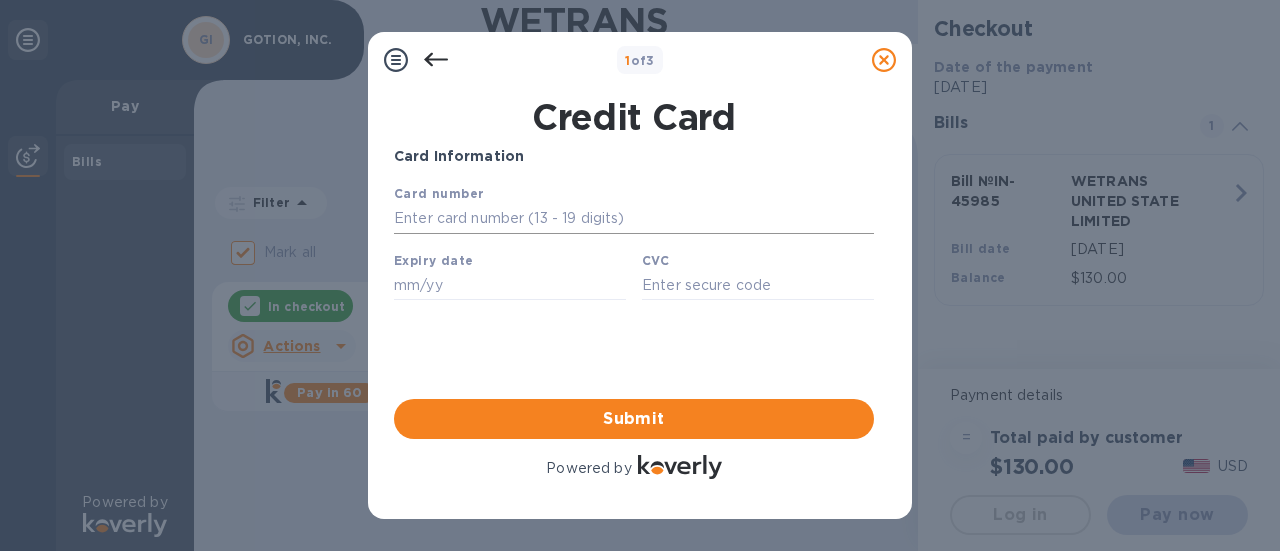 click at bounding box center [634, 219] 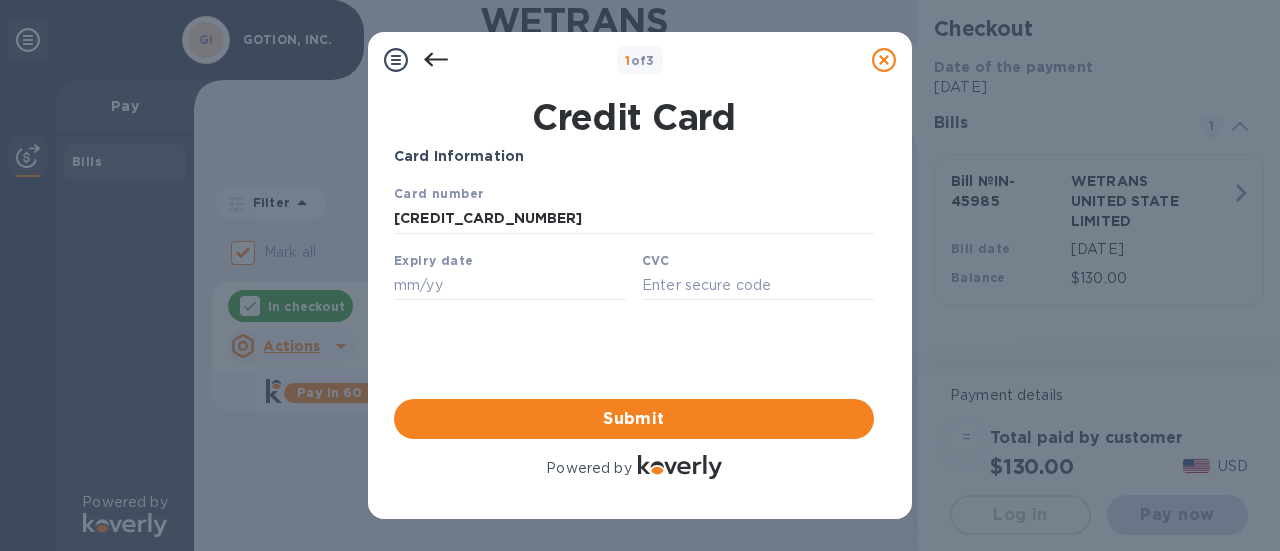 type on "[CREDIT_CARD_NUMBER]" 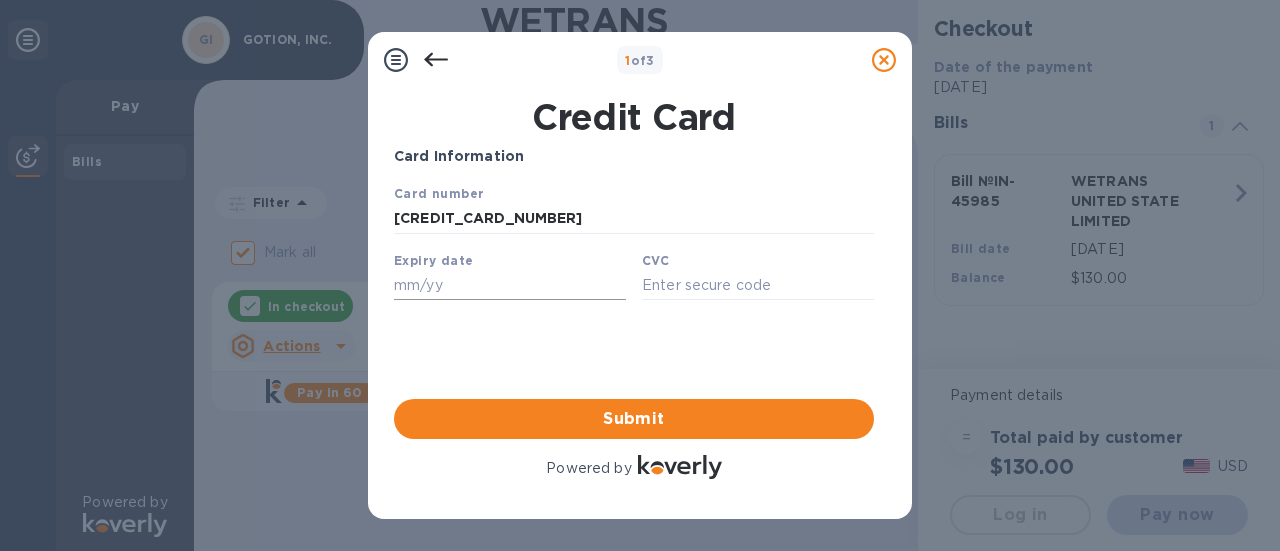 click at bounding box center (510, 285) 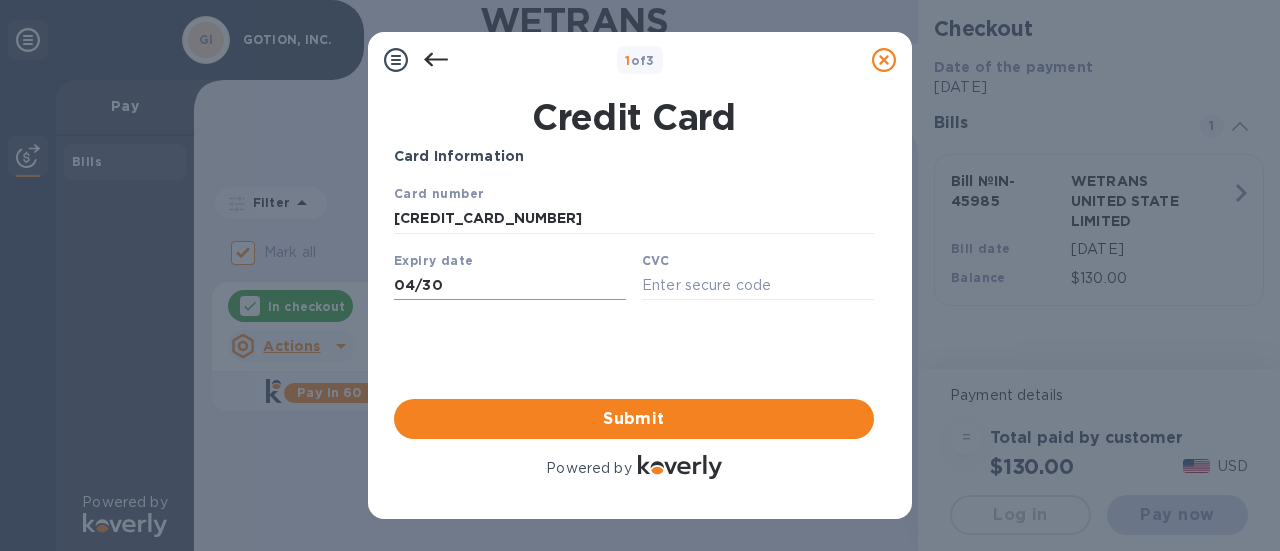 type on "04/30" 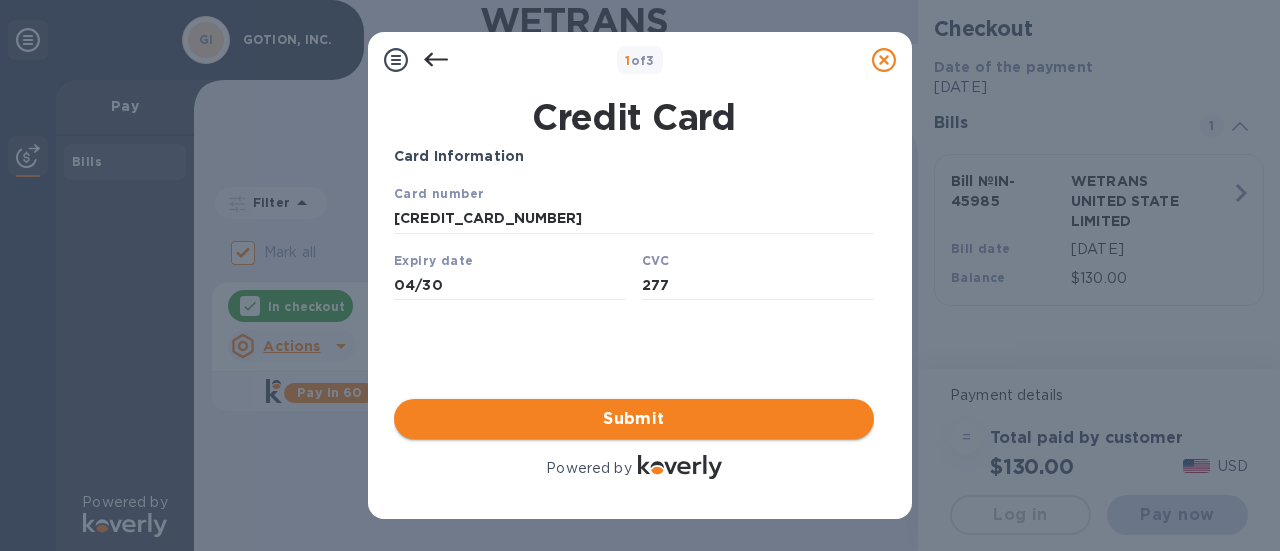 type on "277" 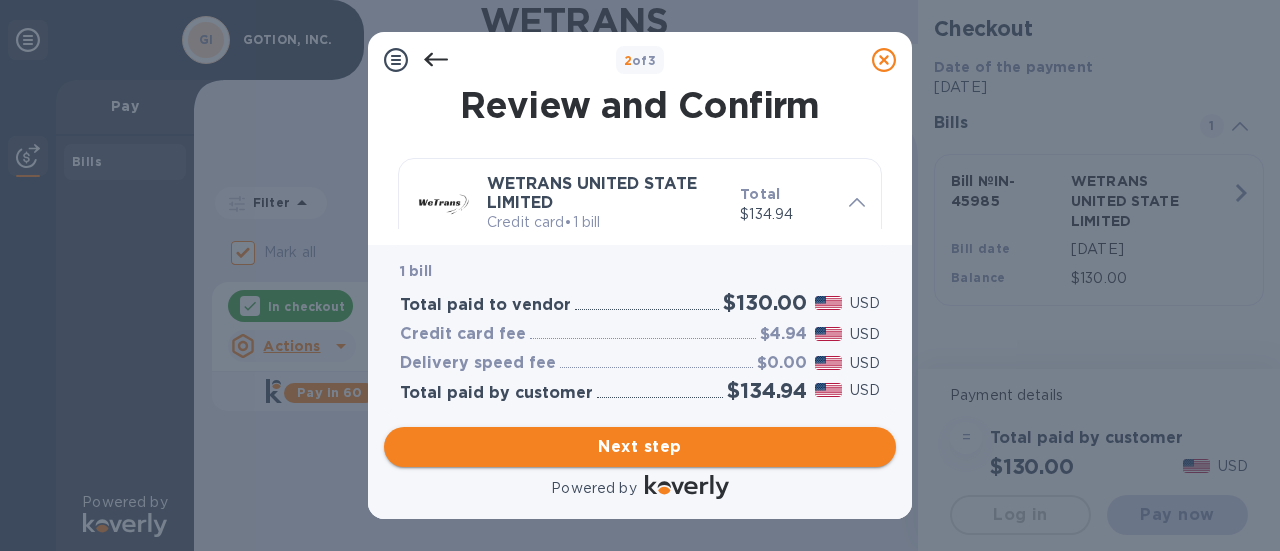 click on "Next step" at bounding box center [640, 447] 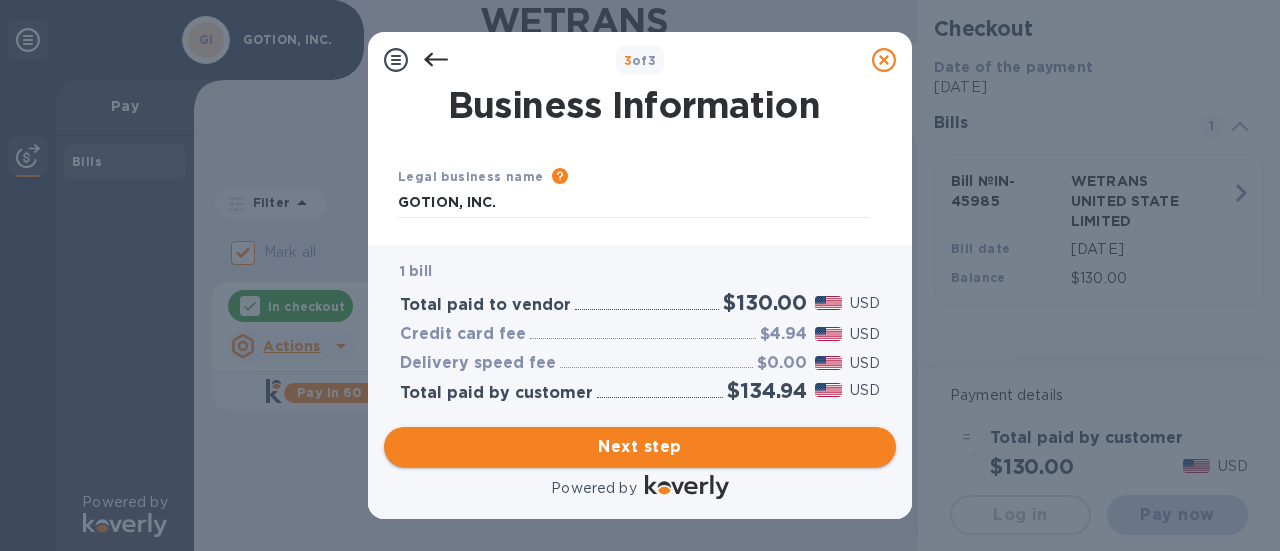 type on "[GEOGRAPHIC_DATA]" 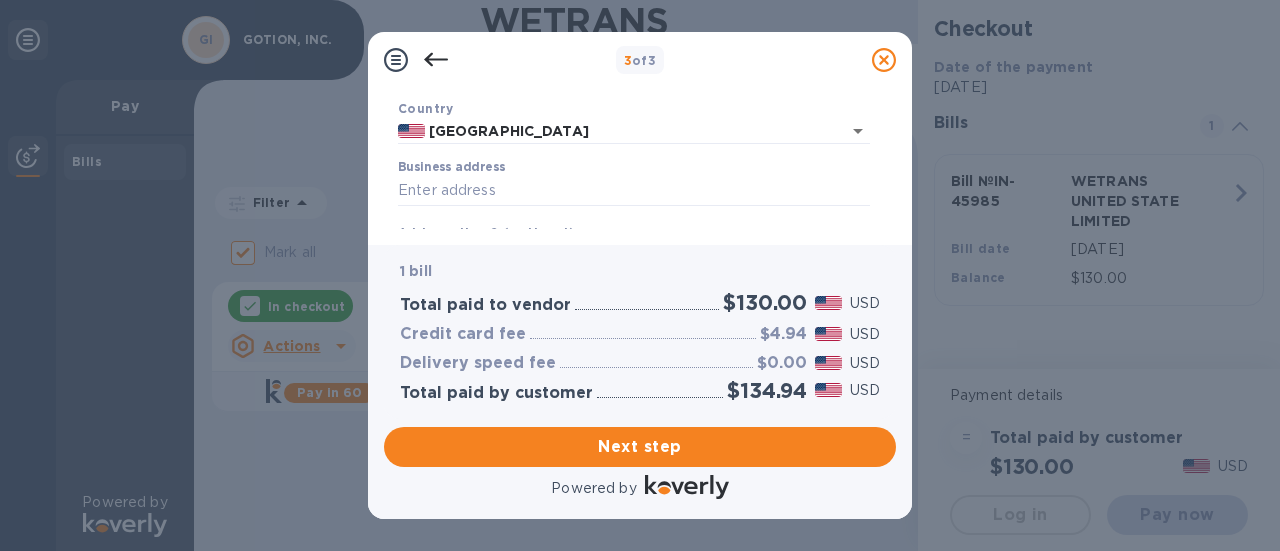 scroll, scrollTop: 128, scrollLeft: 0, axis: vertical 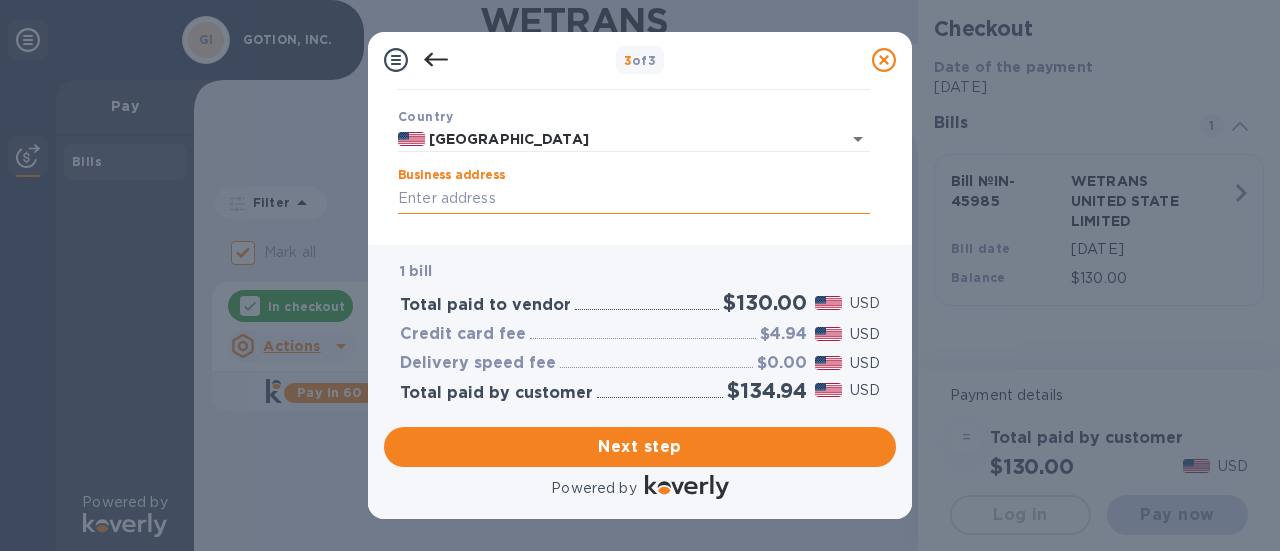 click on "Business address" at bounding box center [634, 199] 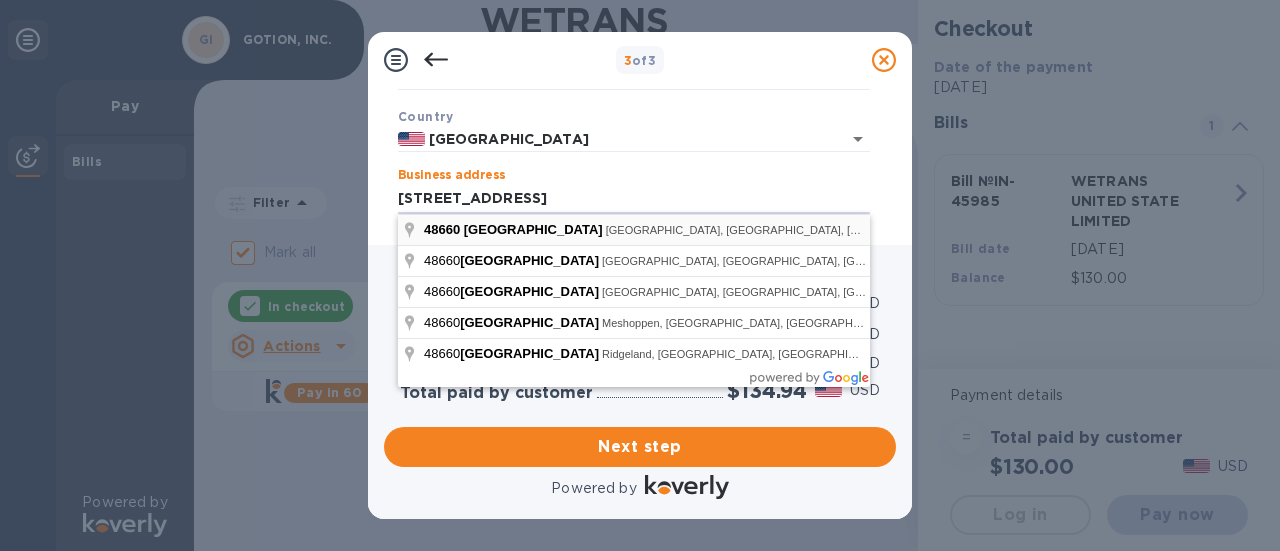 type on "[STREET_ADDRESS]" 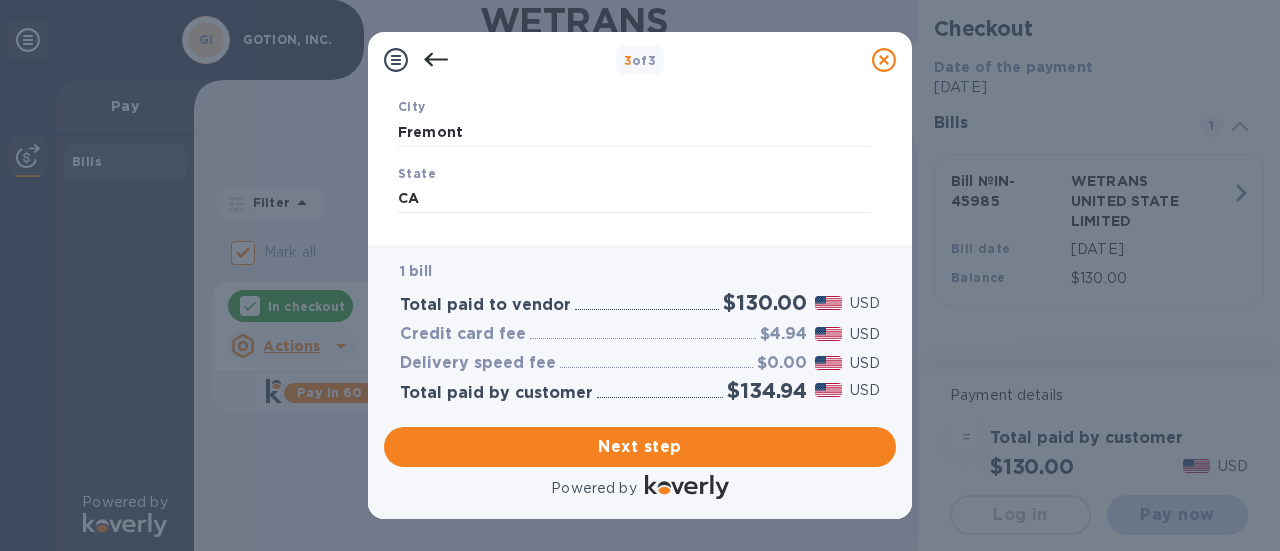 scroll, scrollTop: 428, scrollLeft: 0, axis: vertical 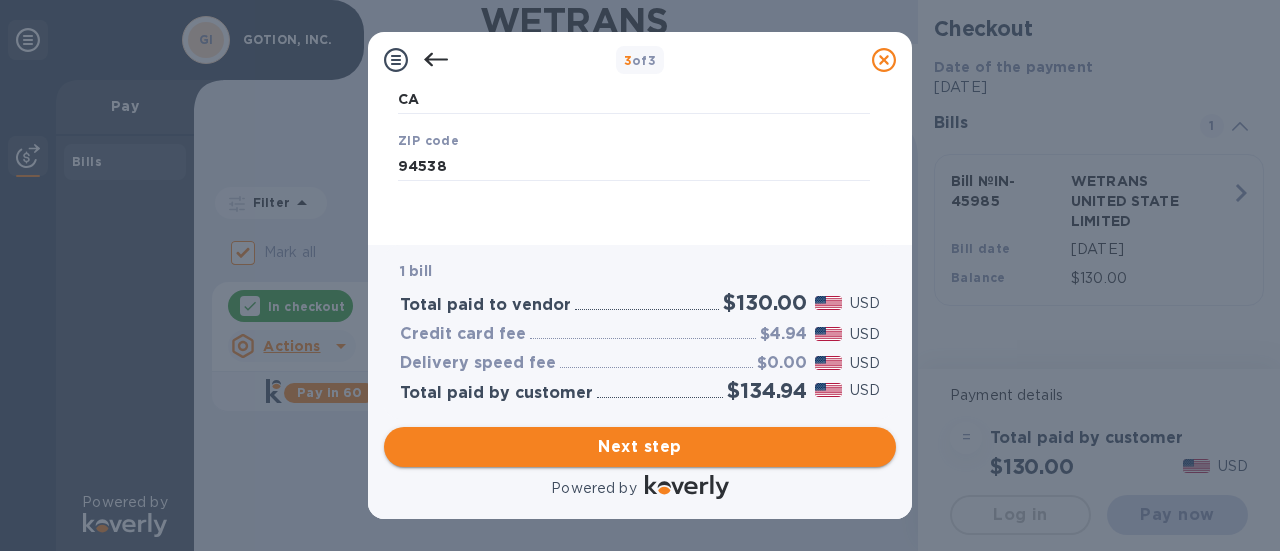 click on "Next step" at bounding box center [640, 447] 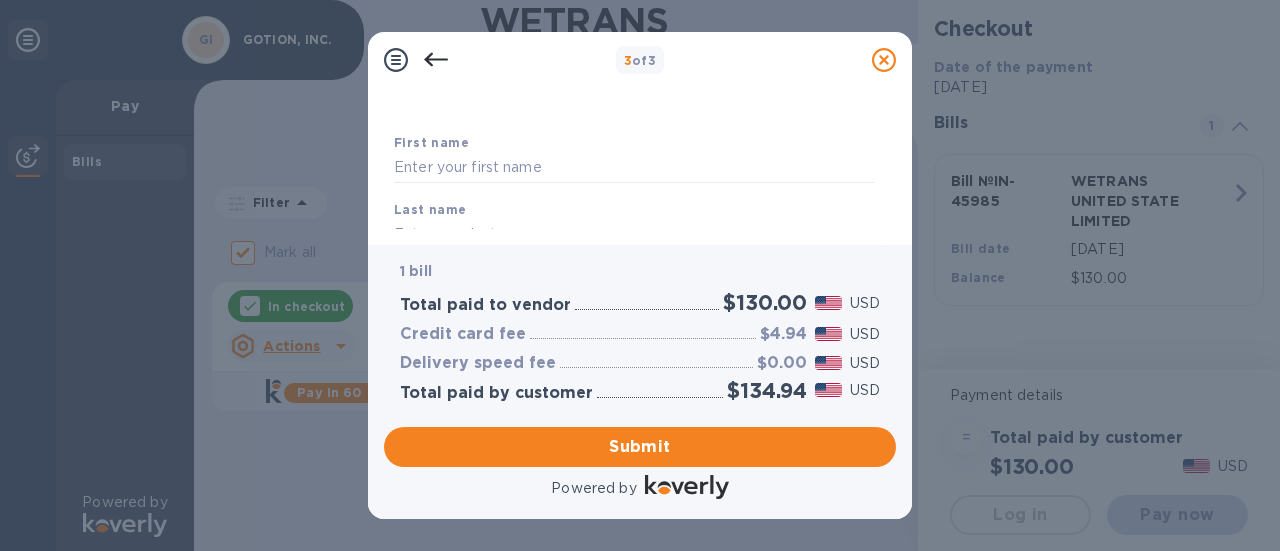 scroll, scrollTop: 100, scrollLeft: 0, axis: vertical 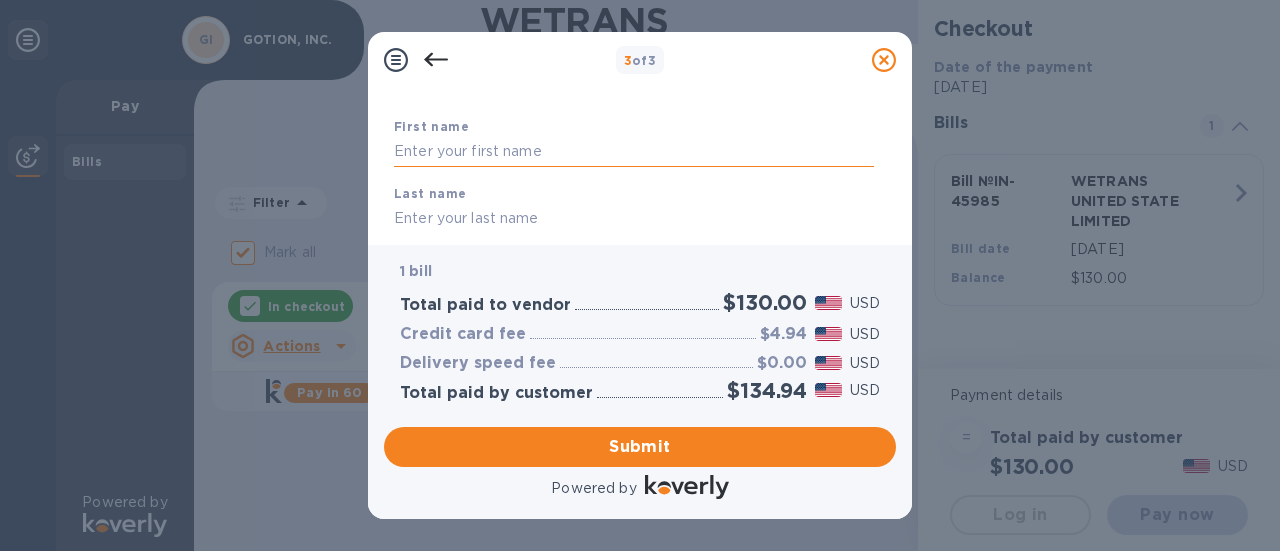 click at bounding box center [634, 152] 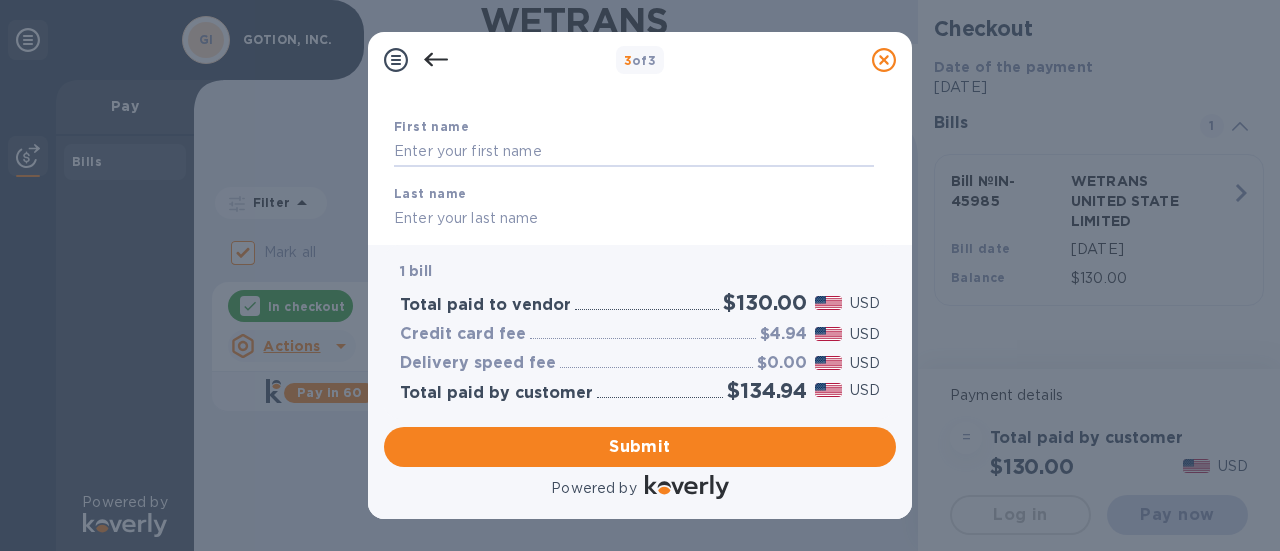 type on "ZHI" 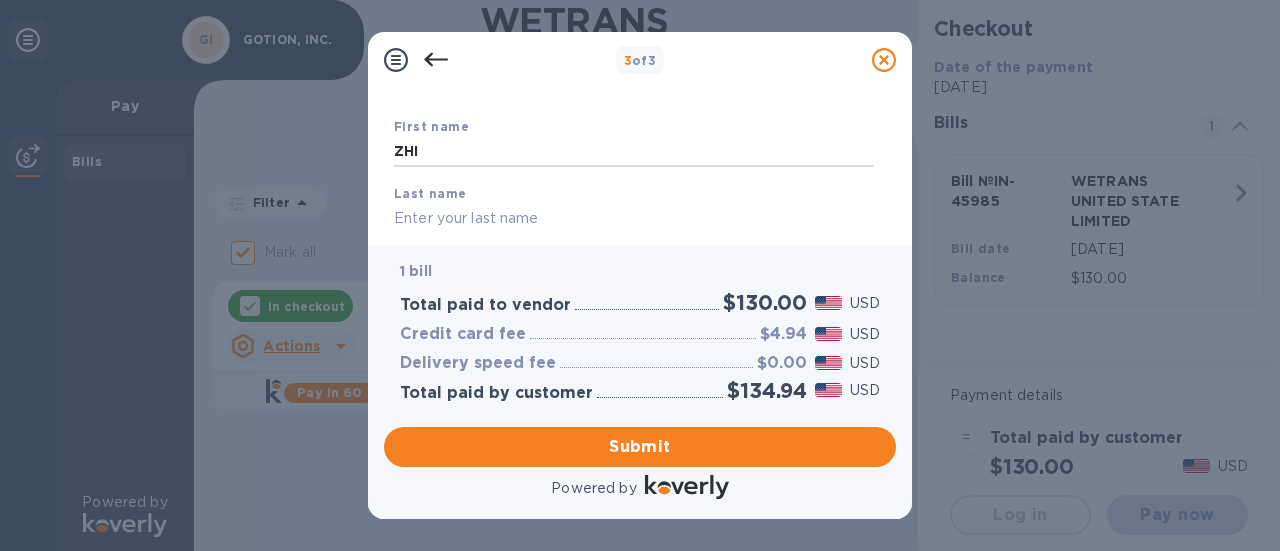 type on "[PERSON_NAME]" 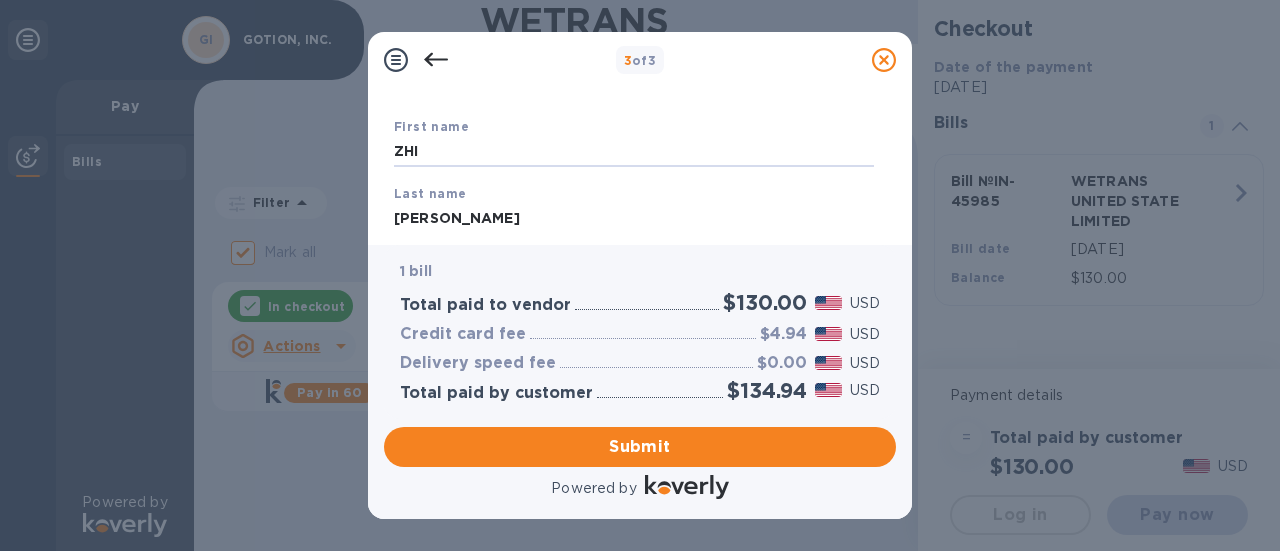 type on "6266232451" 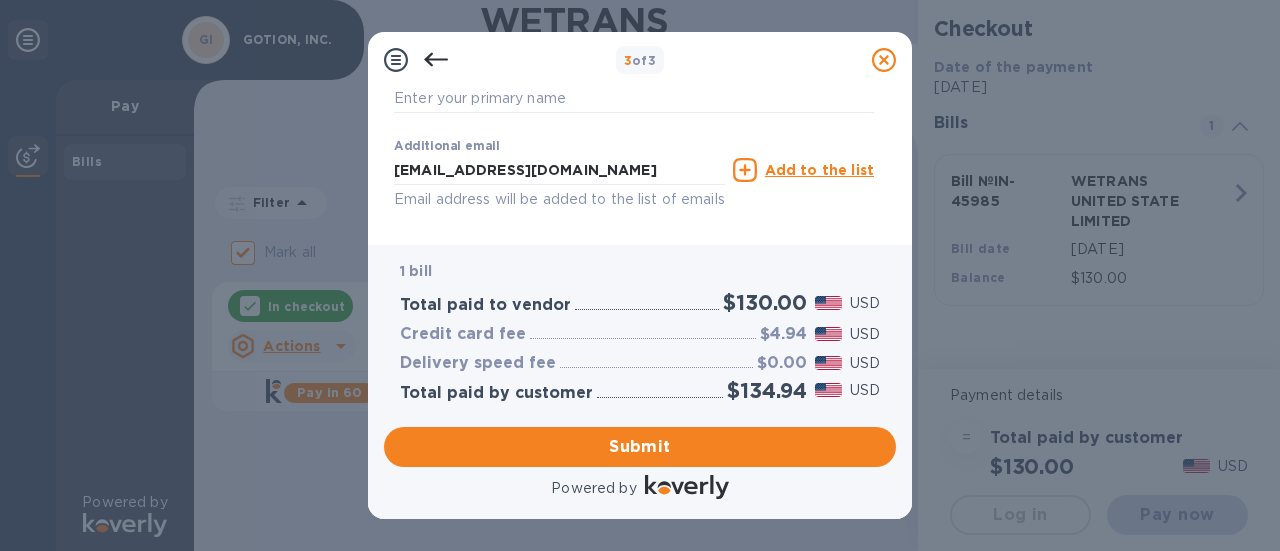 scroll, scrollTop: 300, scrollLeft: 0, axis: vertical 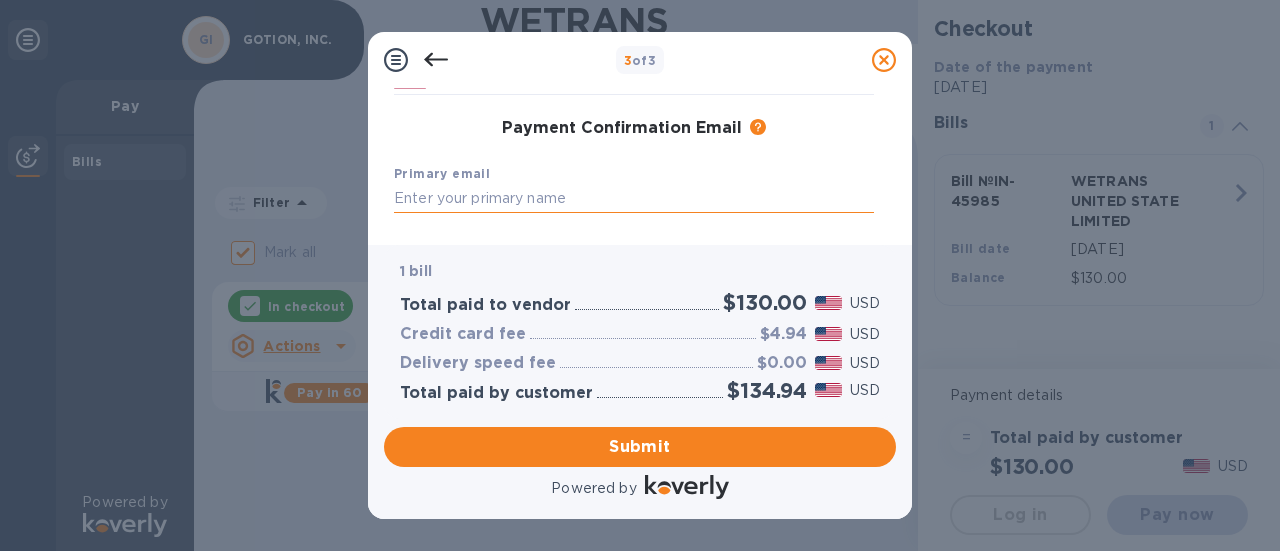 click at bounding box center [634, 199] 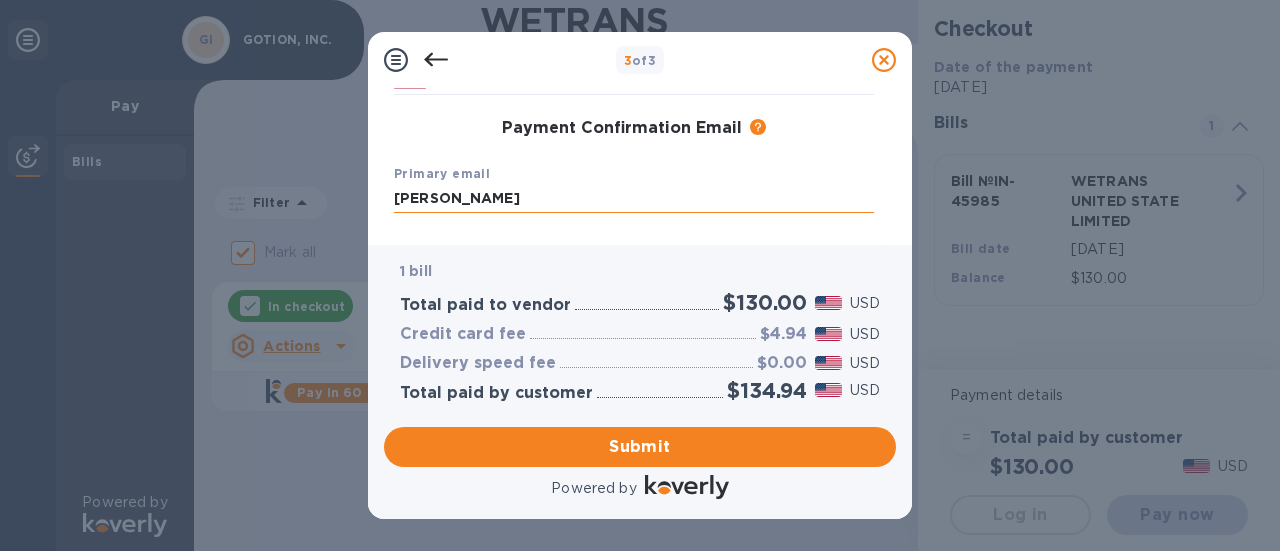 type on "J" 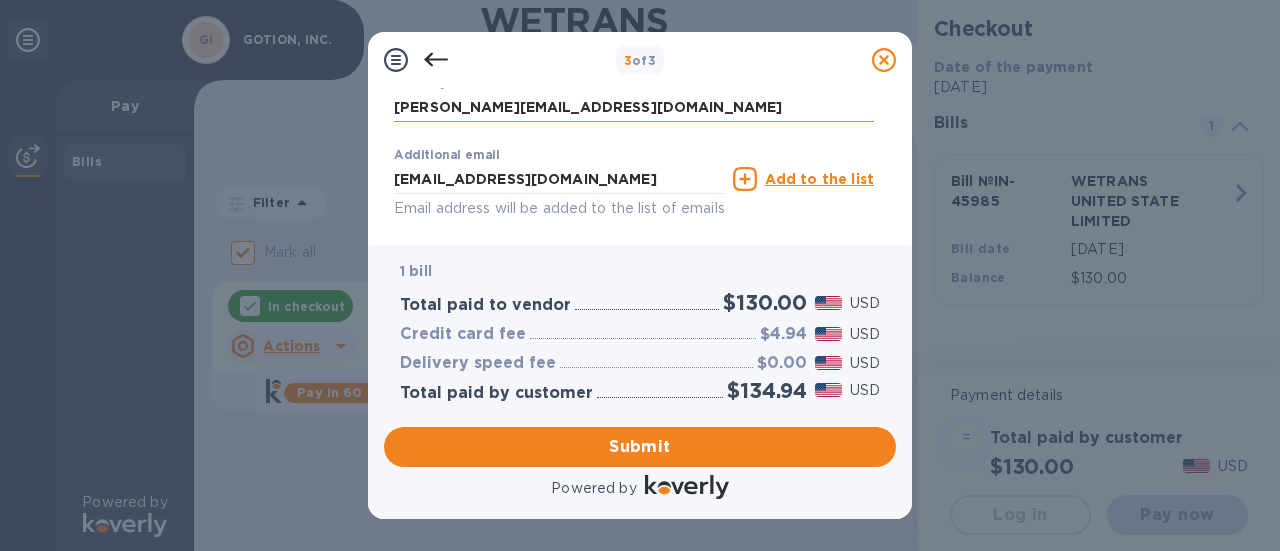 scroll, scrollTop: 400, scrollLeft: 0, axis: vertical 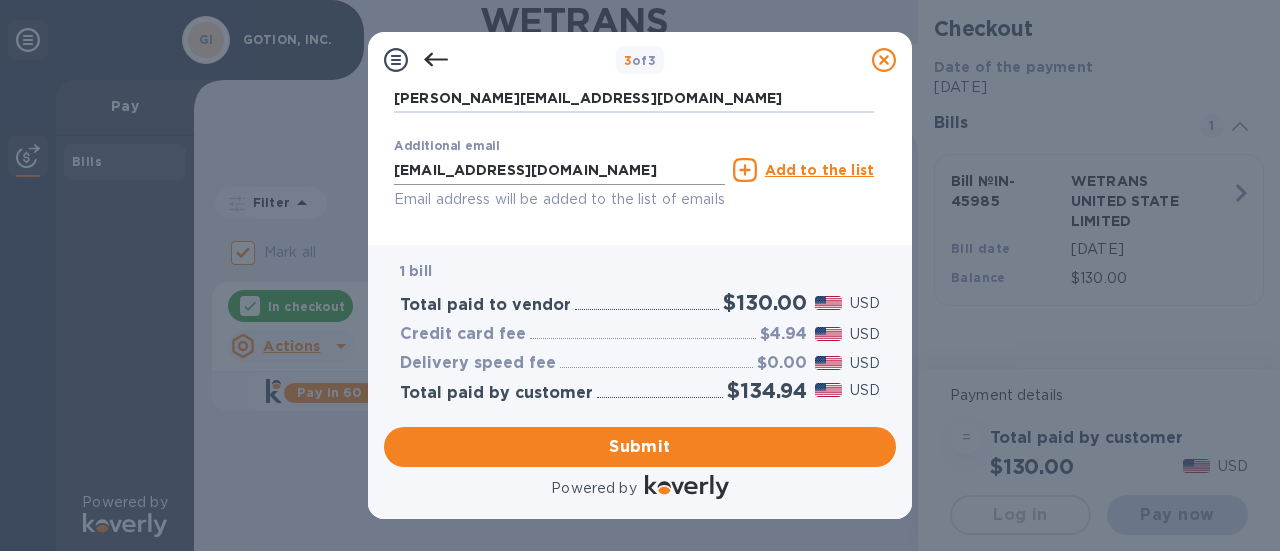 type on "[PERSON_NAME][EMAIL_ADDRESS][DOMAIN_NAME]" 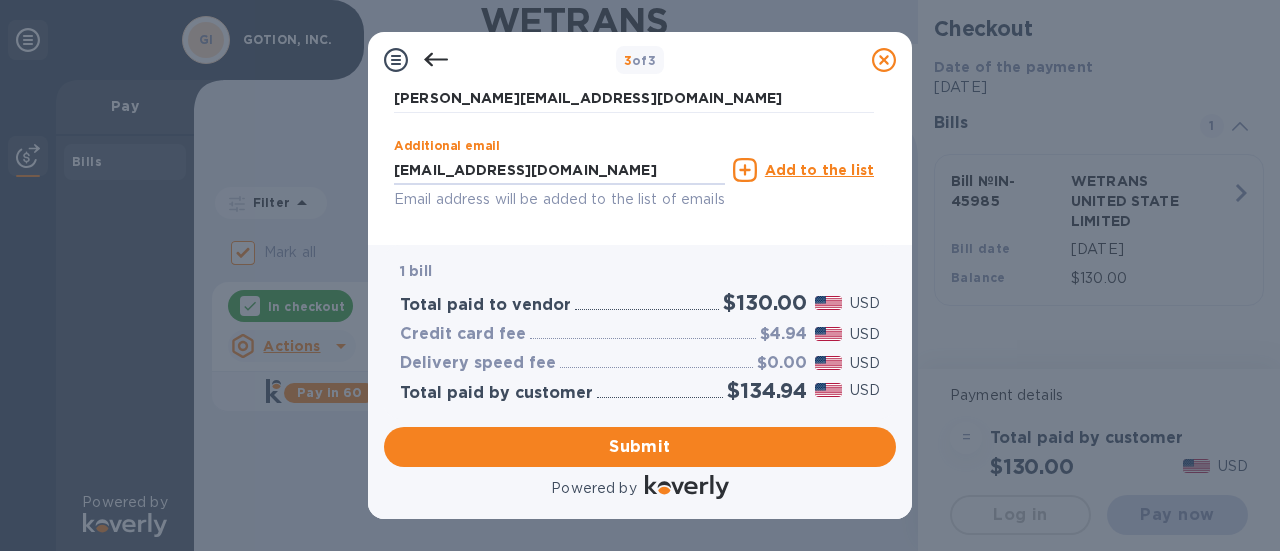 drag, startPoint x: 609, startPoint y: 172, endPoint x: 373, endPoint y: 160, distance: 236.30489 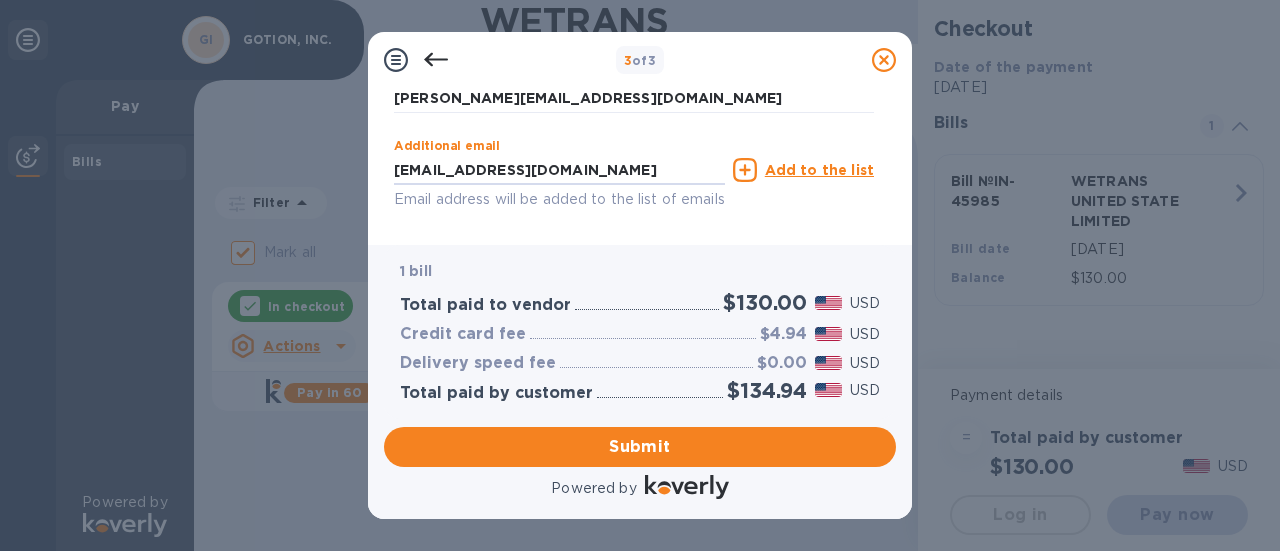 click on "Payment Contact Information First name ZHI Last name [PERSON_NAME] Phone number [PHONE_NUMBER] Payment Confirmation Email The added email addresses will be used to send the payment confirmation. Primary email [PERSON_NAME][EMAIL_ADDRESS][DOMAIN_NAME] Additional email [EMAIL_ADDRESS][DOMAIN_NAME] Email address will be added to the list of emails Add to the list Added additional emails Submit" at bounding box center (640, 166) 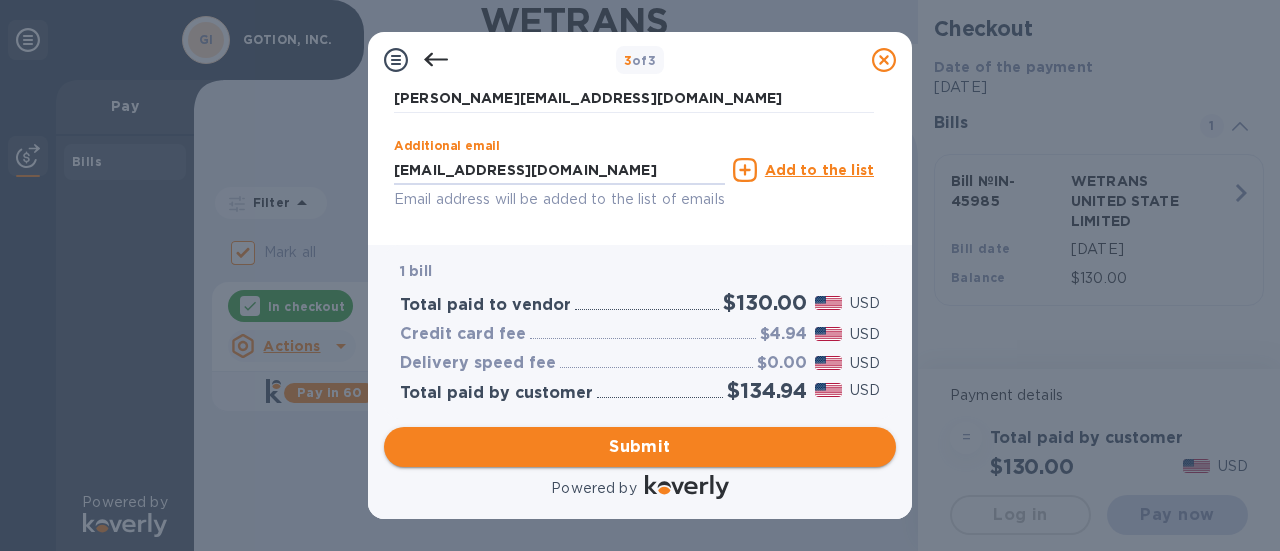 type on "[EMAIL_ADDRESS][DOMAIN_NAME]" 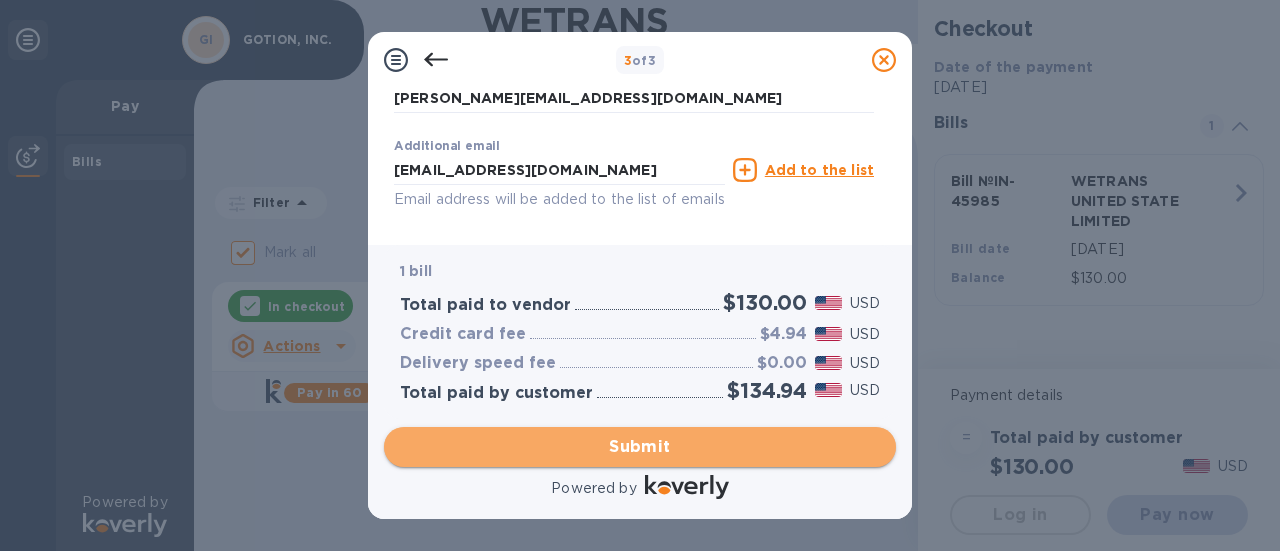 click on "Submit" at bounding box center (640, 447) 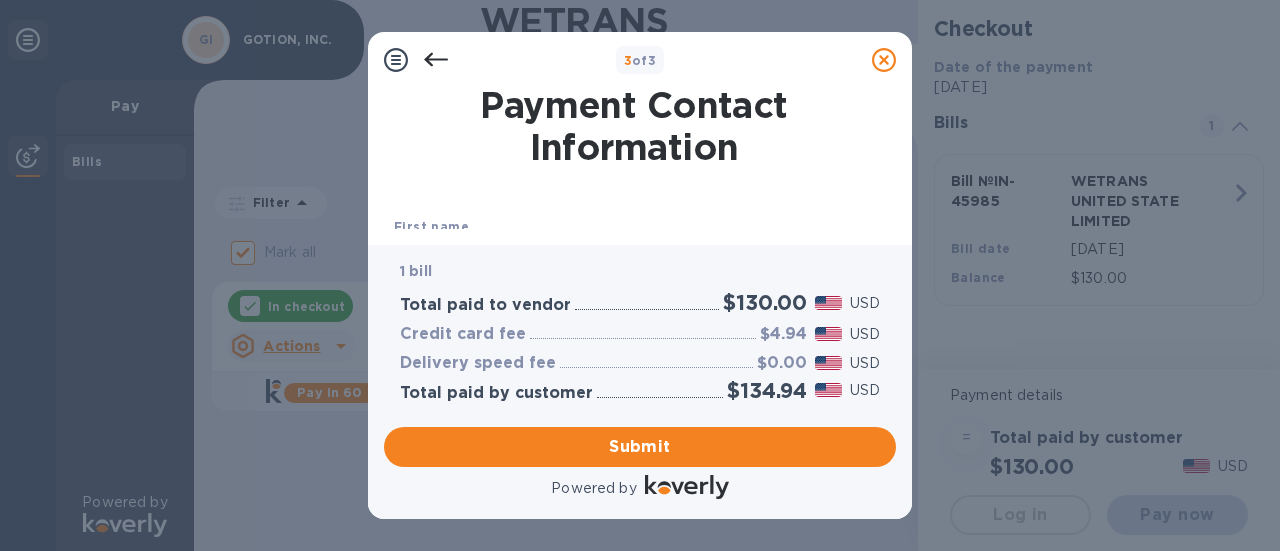 scroll, scrollTop: 100, scrollLeft: 0, axis: vertical 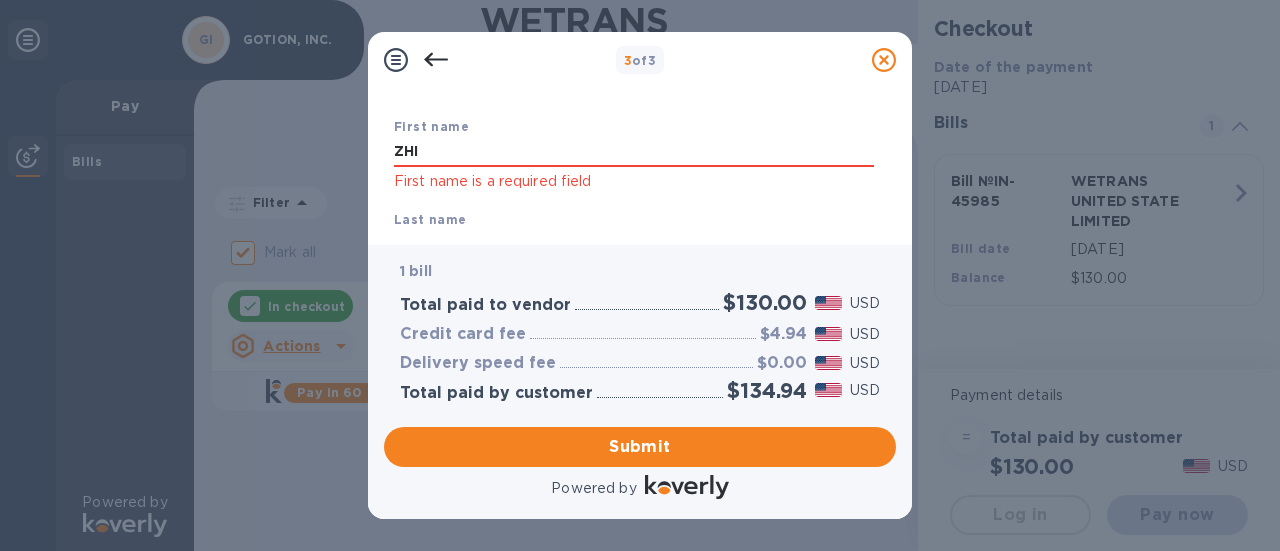 drag, startPoint x: 439, startPoint y: 154, endPoint x: 357, endPoint y: 146, distance: 82.38932 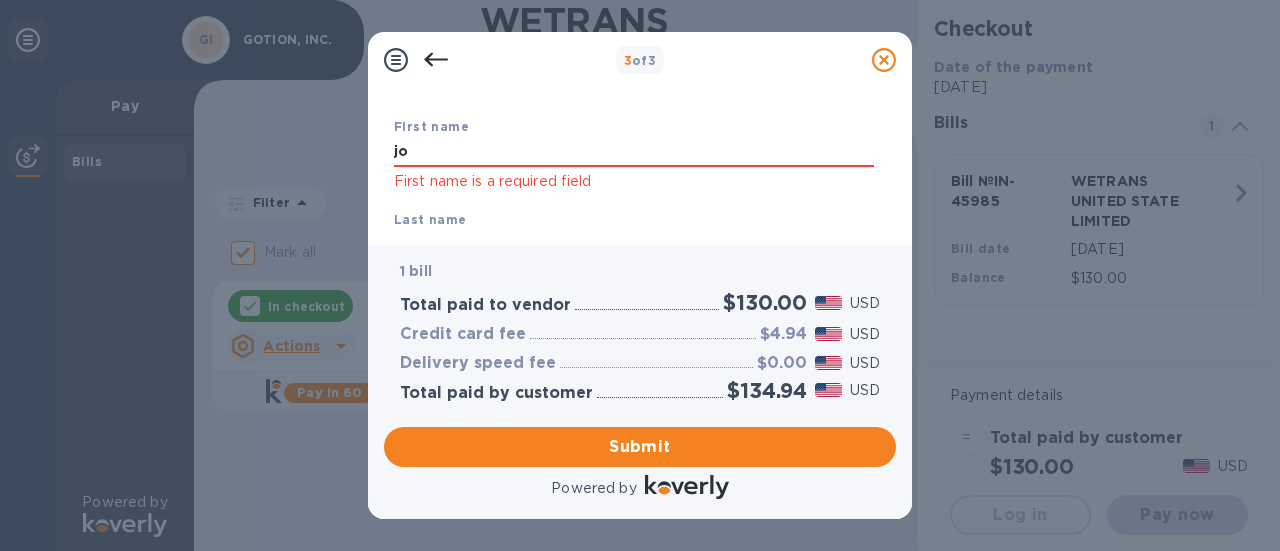 type on "j" 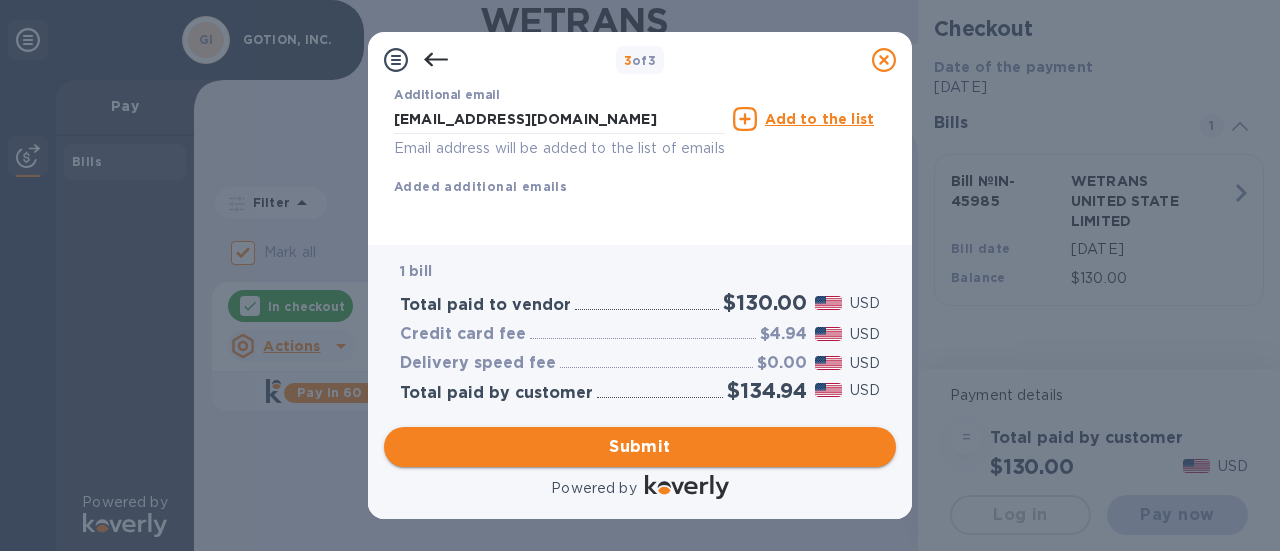 type on "[PERSON_NAME]" 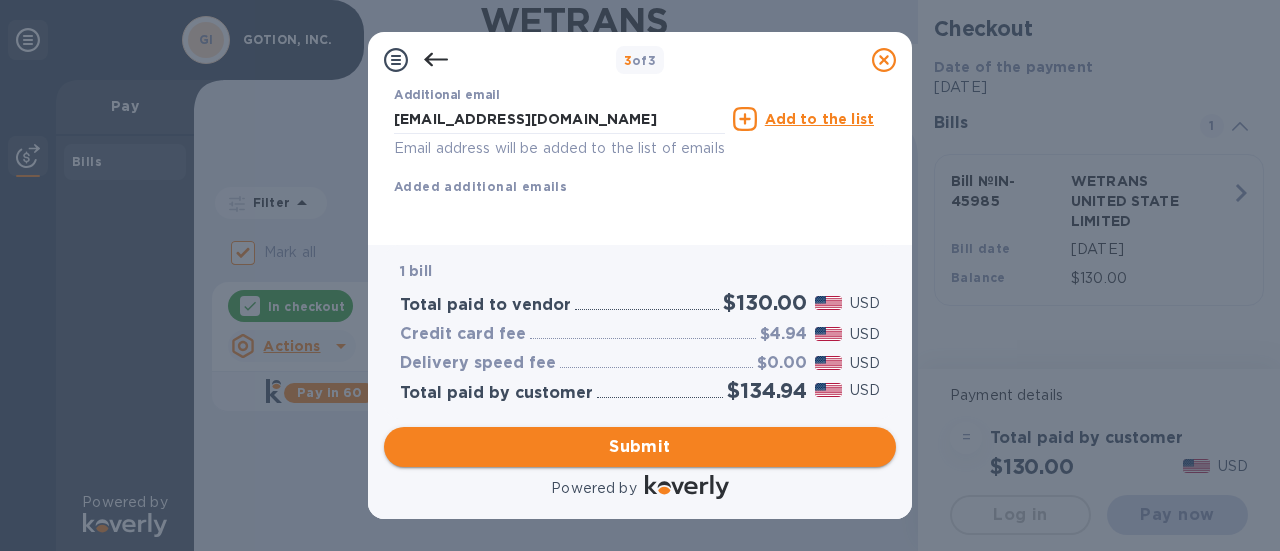 scroll, scrollTop: 475, scrollLeft: 0, axis: vertical 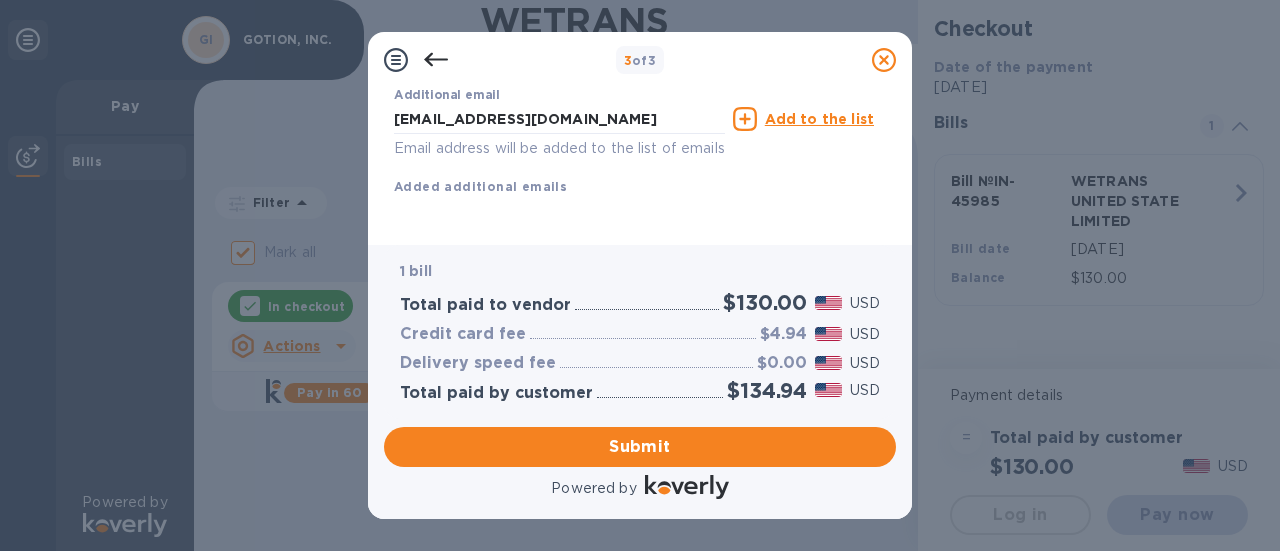 checkbox on "false" 